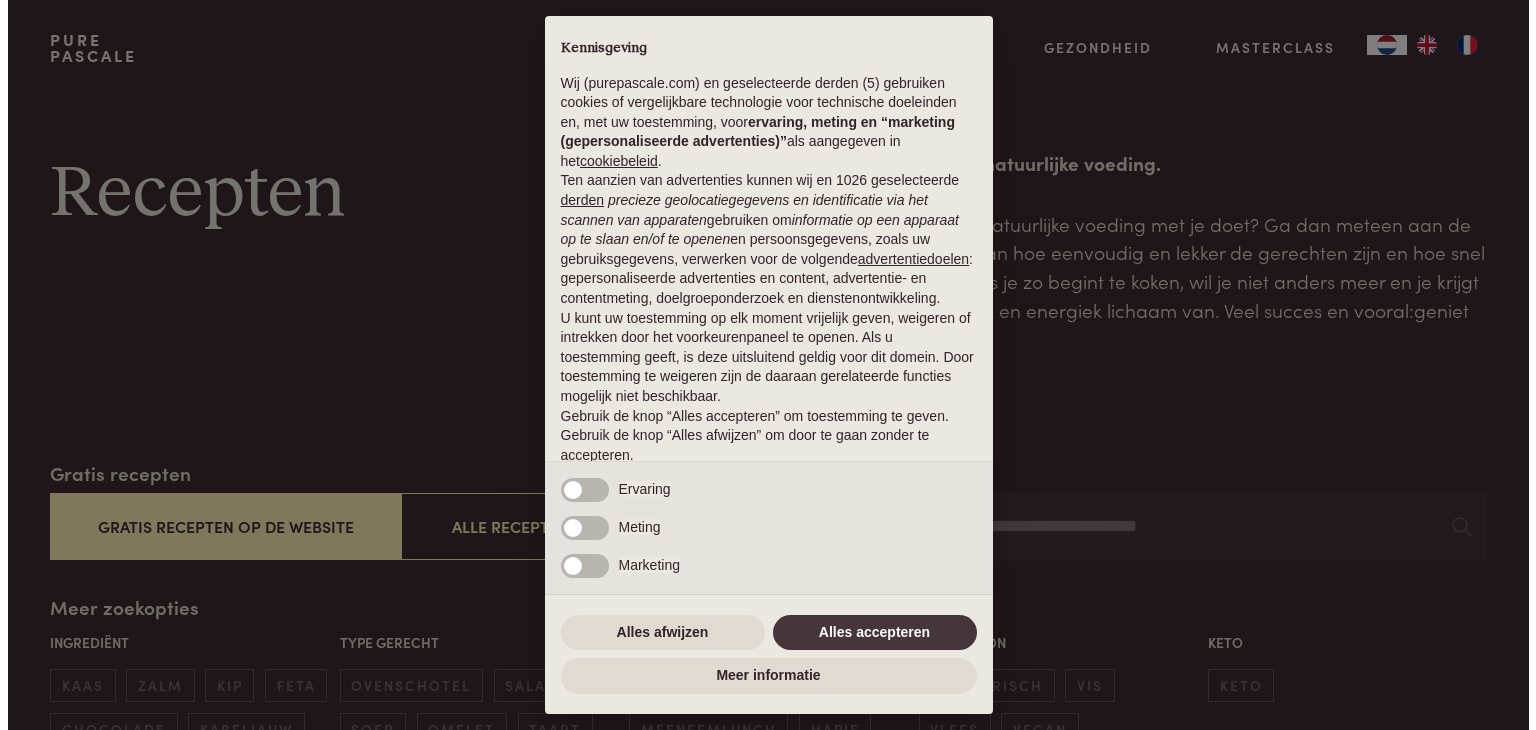 scroll, scrollTop: 0, scrollLeft: 0, axis: both 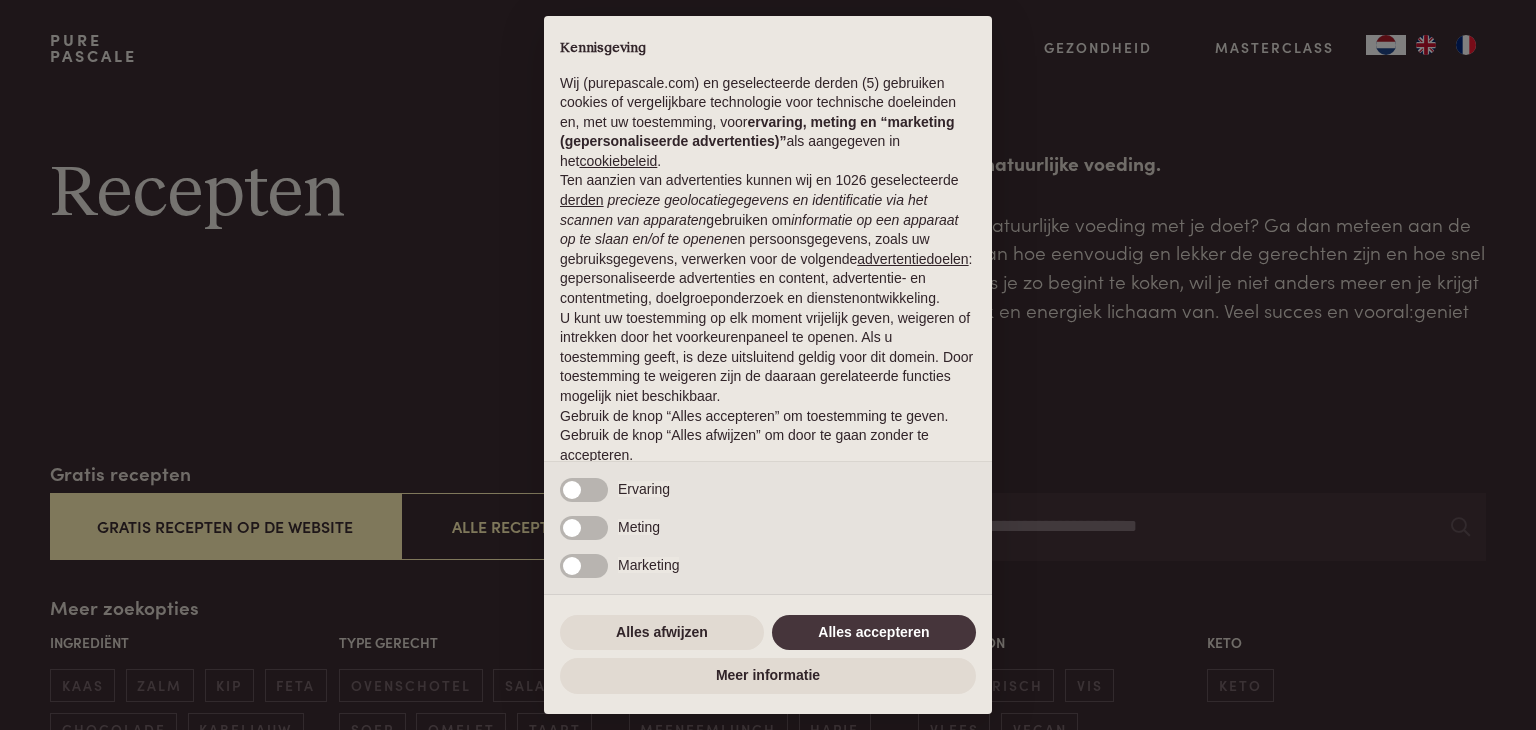 click on "×
Kennisgeving Wij  (purepascale.com)   en geselecteerde derden  (5)   gebruiken cookies of vergelijkbare technologie voor technische doeleinden en, met uw toestemming, voor  ervaring, meting en “marketing (gepersonaliseerde advertenties)”  als aangegeven in het  cookiebeleid .  Ten aanzien van advertenties kunnen wij en 1026  geselecteerde  derden   precieze geolocatiegegevens en identificatie via het scannen van apparaten  gebruiken om  informatie op een apparaat op te slaan en/of te openen  en persoonsgegevens, zoals uw gebruiksgegevens, verwerken voor de volgende  advertentiedoelen : gepersonaliseerde advertenties en content, advertentie- en contentmeting, doelgroeponderzoek en dienstenontwikkeling. U kunt uw toestemming op elk moment vrijelijk geven, weigeren of intrekken door het voorkeurenpaneel te openen. Als u toestemming geeft, is deze uitsluitend geldig voor dit domein. Door toestemming te weigeren zijn de daaraan gerelateerde functies mogelijk niet beschikbaar. Noodzakelijke" at bounding box center [768, 365] 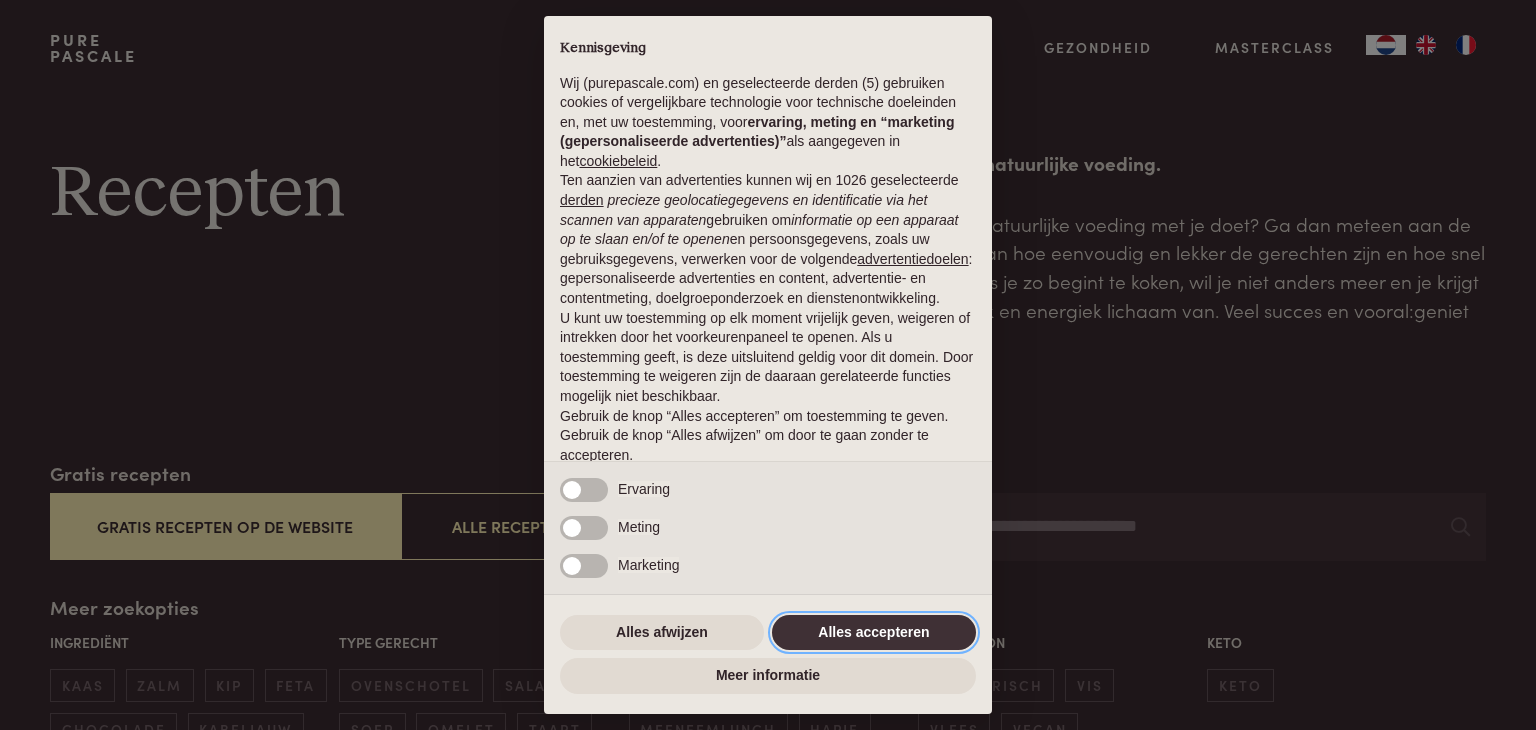 click on "Alles accepteren" at bounding box center [874, 633] 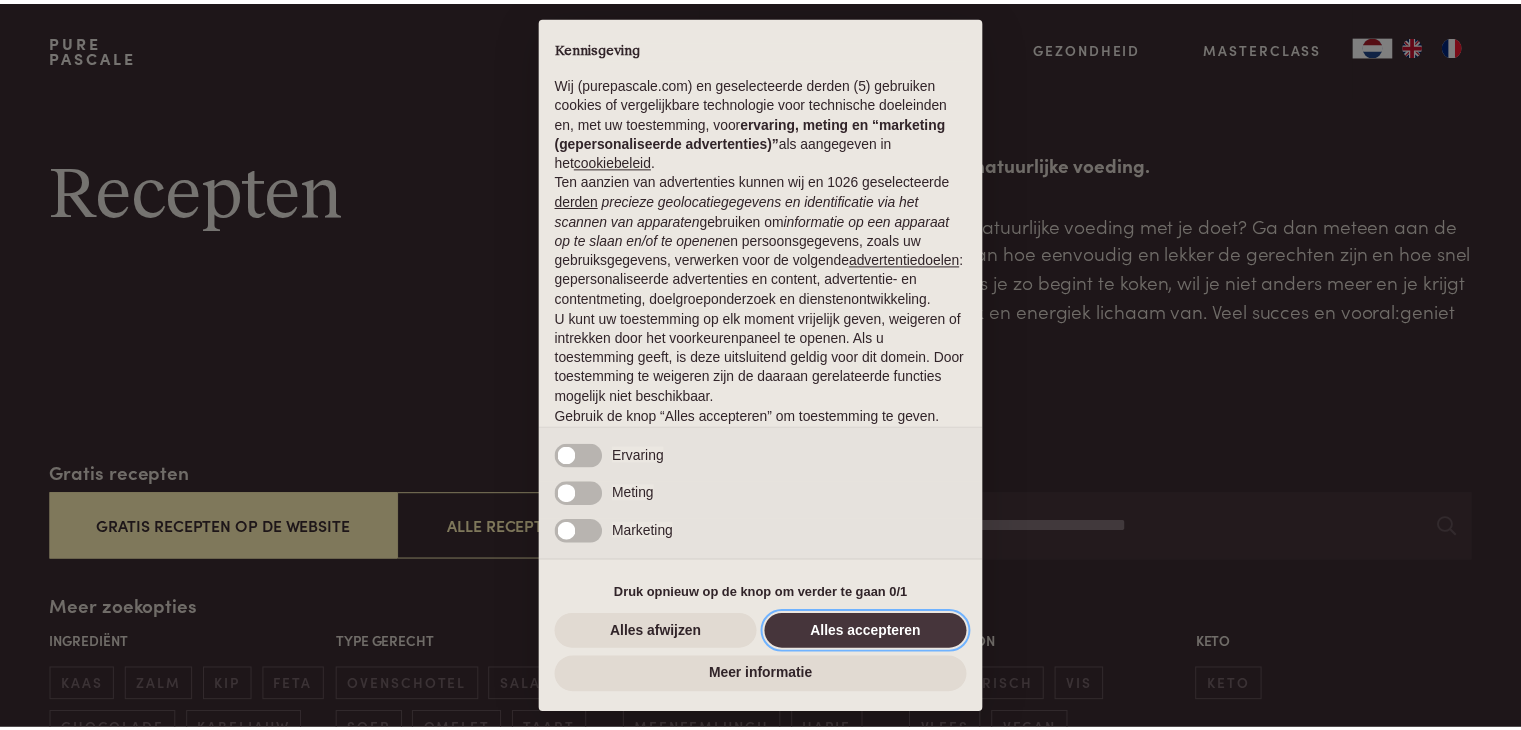 scroll, scrollTop: 74, scrollLeft: 0, axis: vertical 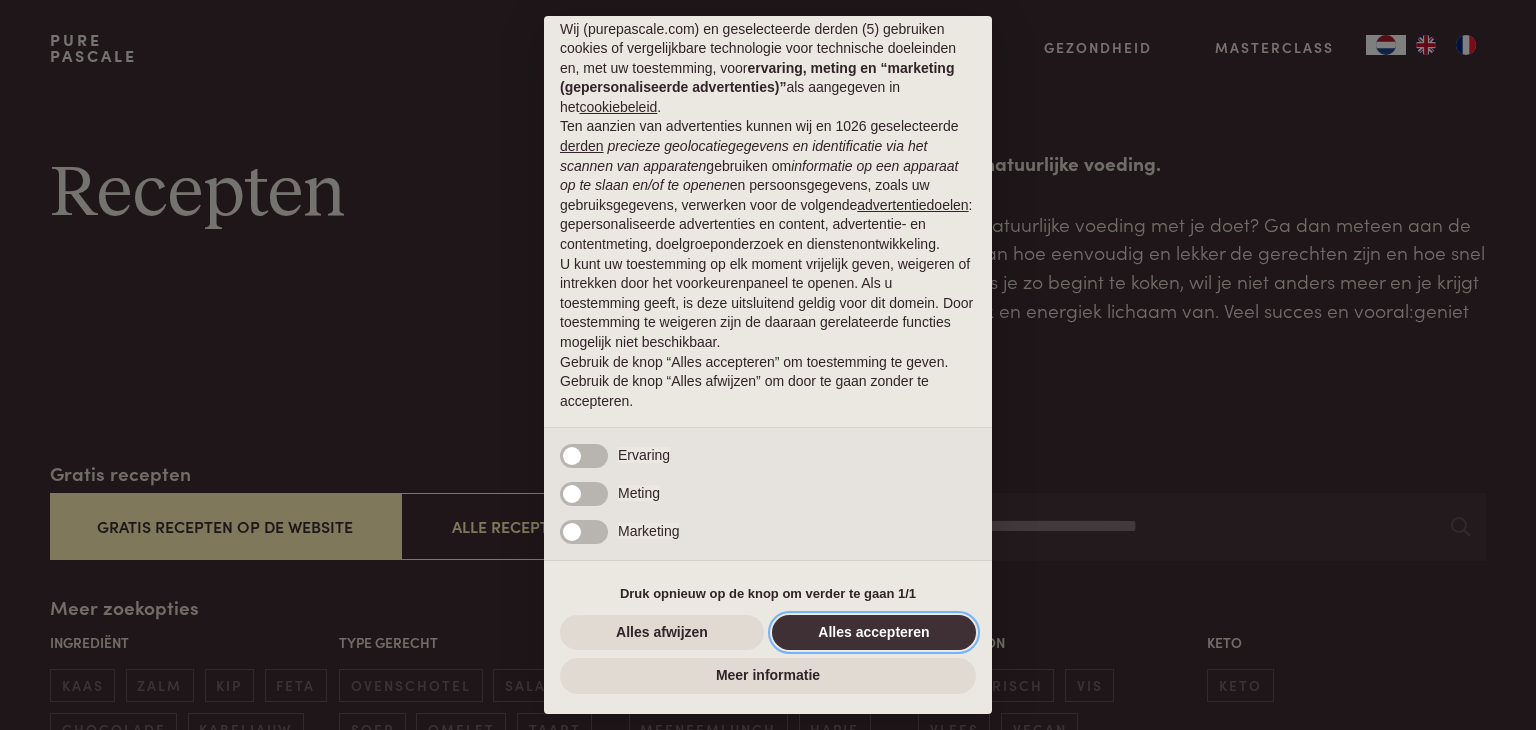 click on "Alles accepteren" at bounding box center (874, 633) 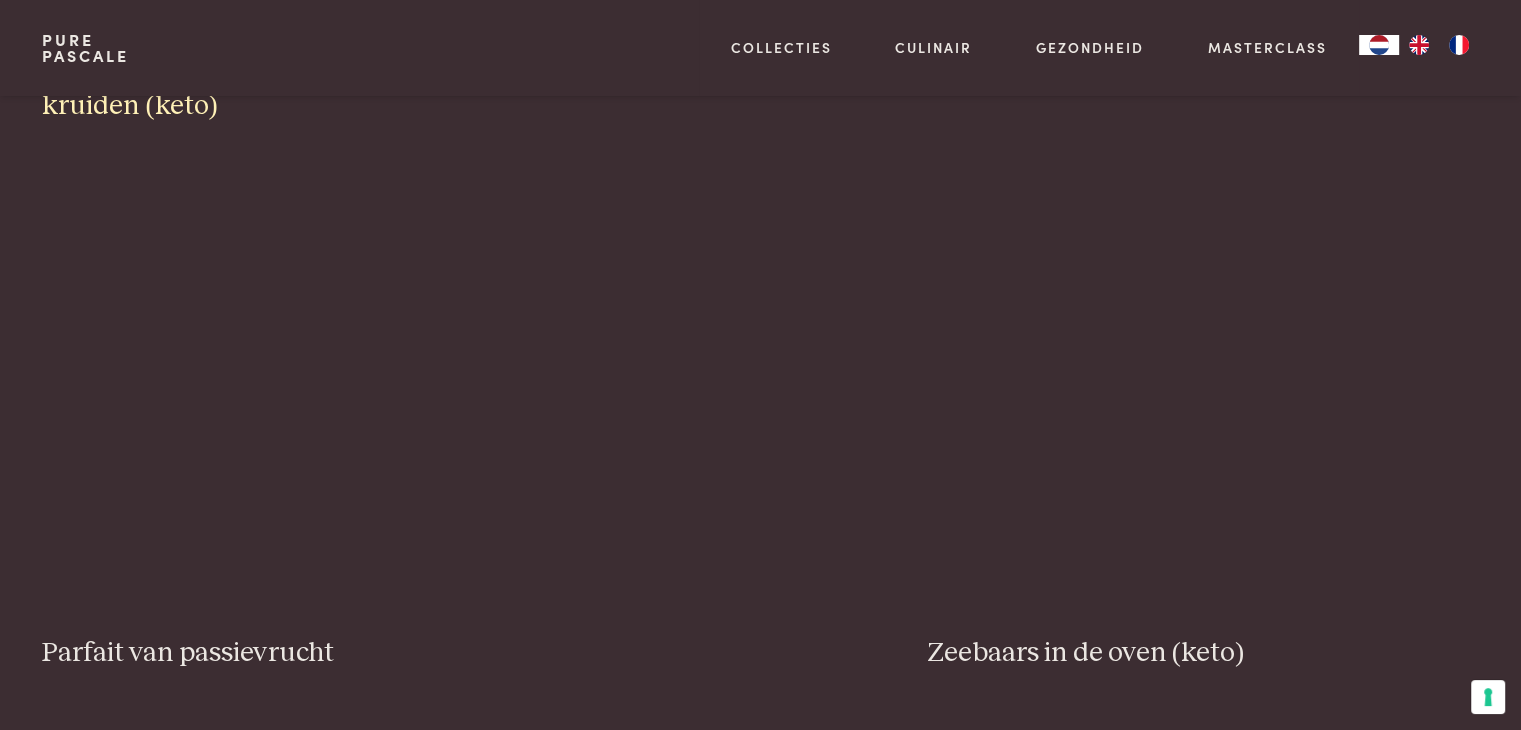 scroll, scrollTop: 3600, scrollLeft: 0, axis: vertical 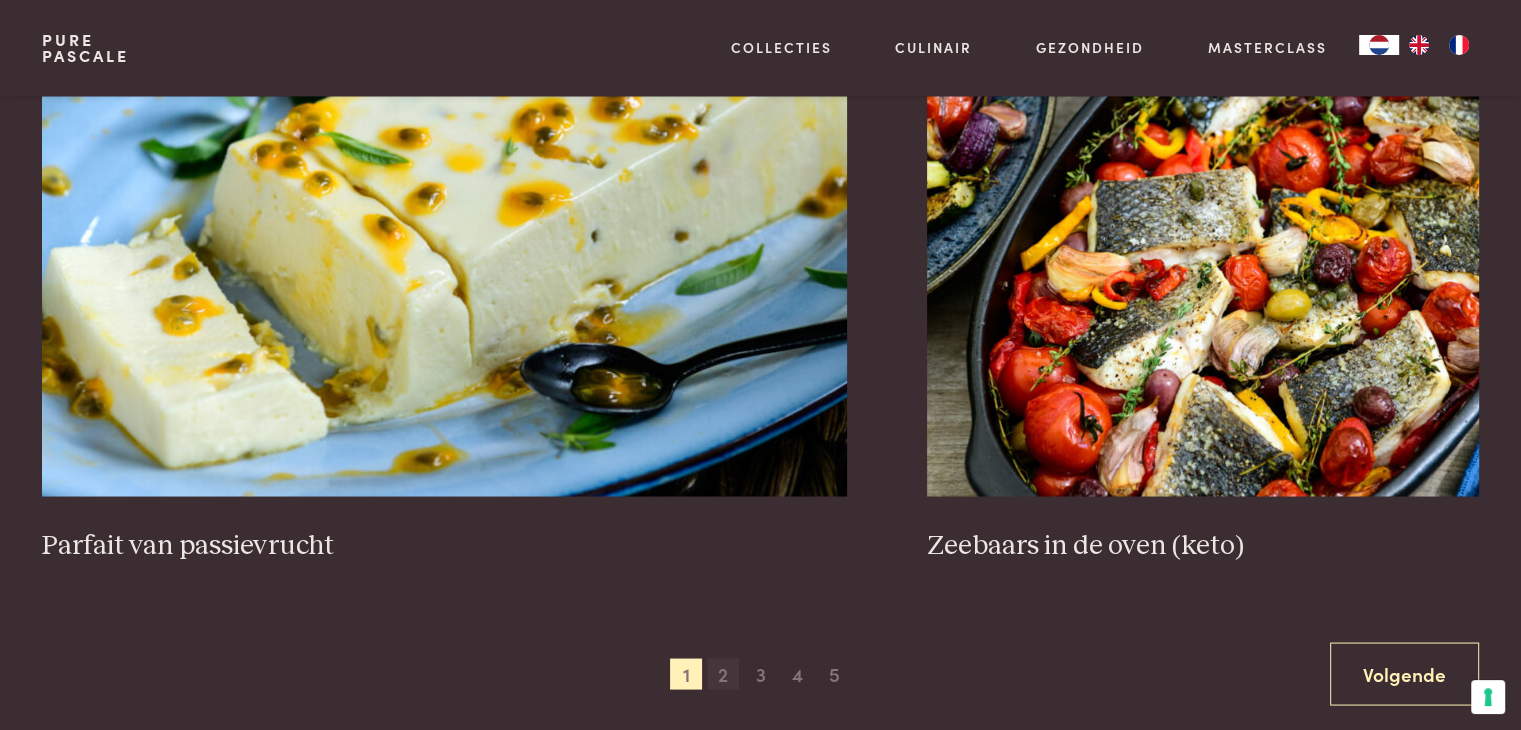 click on "2" at bounding box center (723, 674) 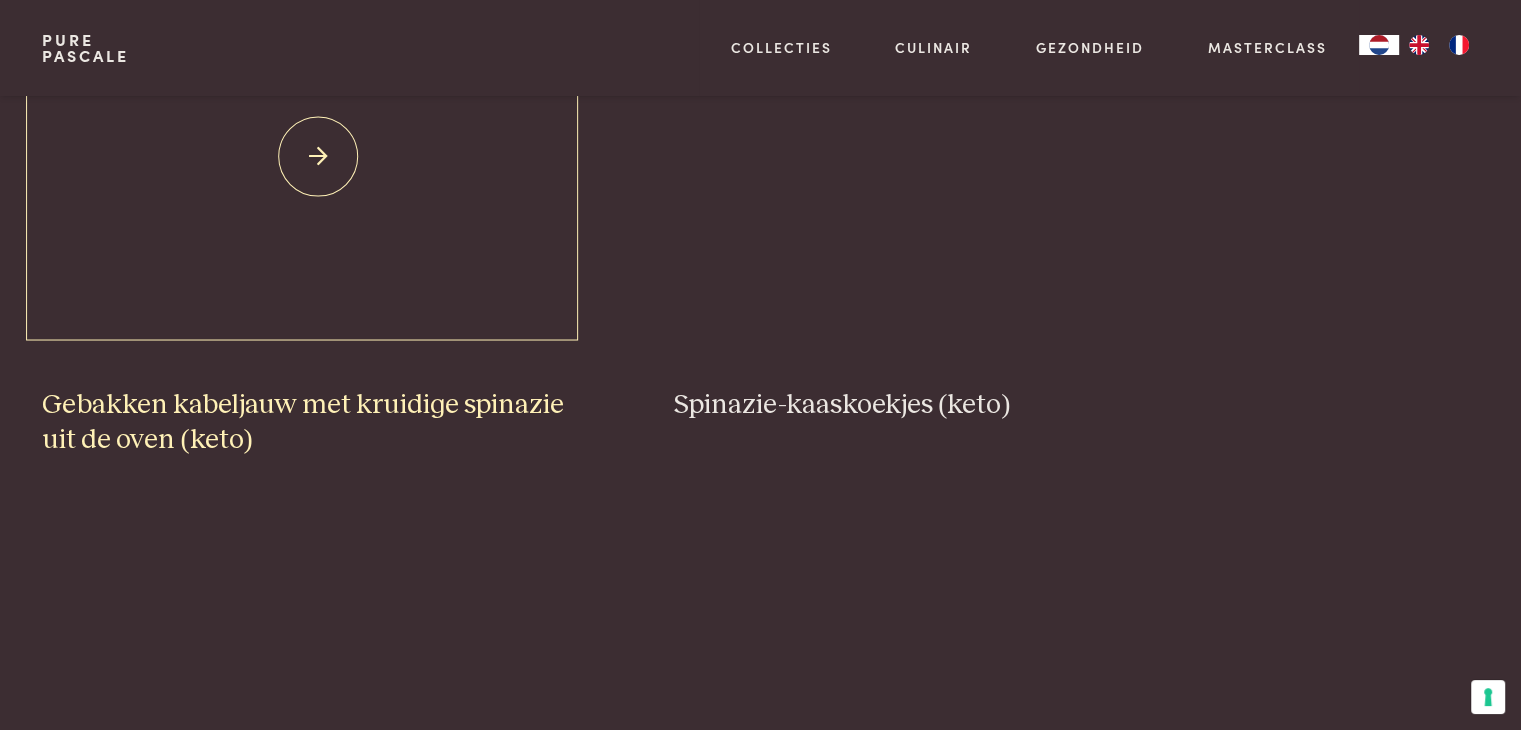 scroll, scrollTop: 3059, scrollLeft: 0, axis: vertical 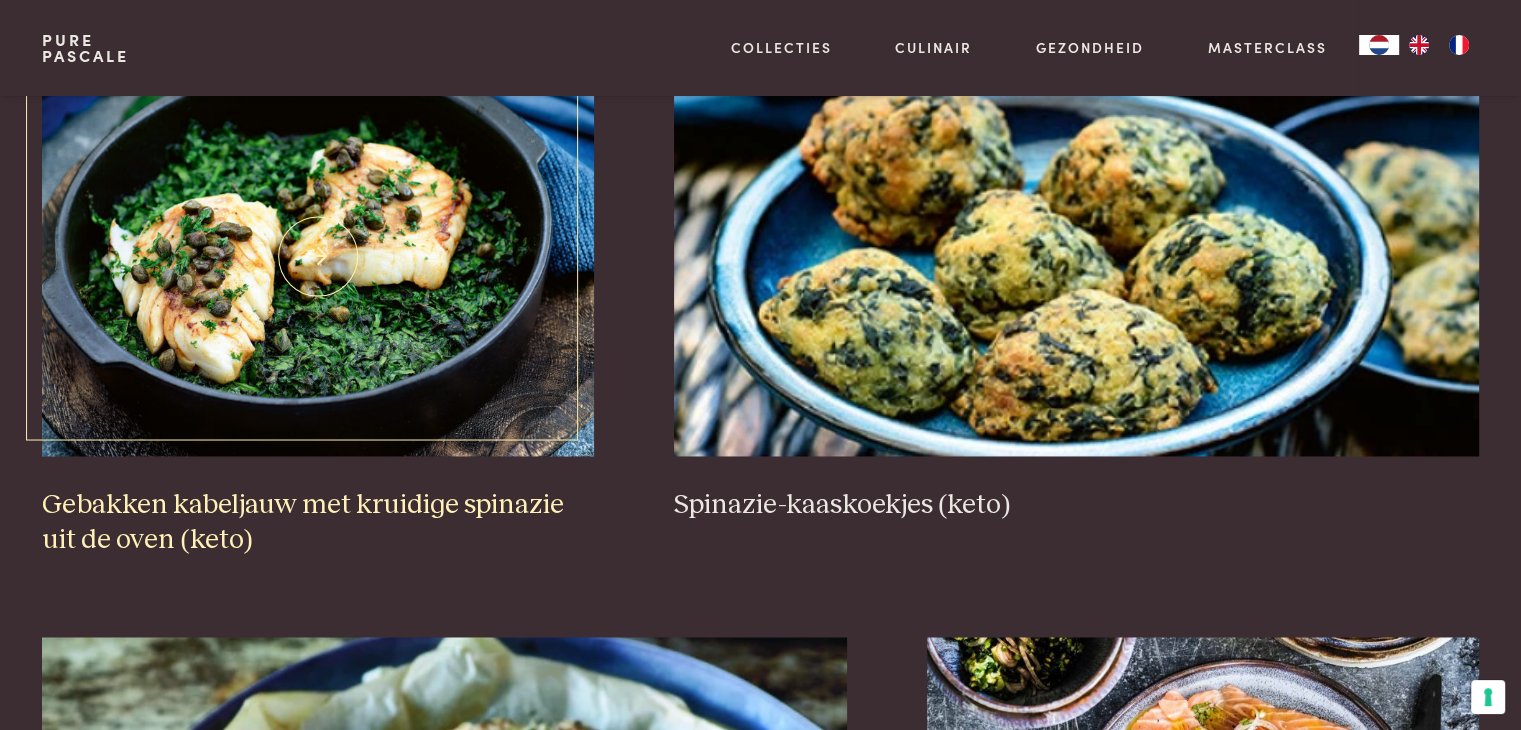 click on "Gebakken kabeljauw met kruidige spinazie uit de oven (keto)" at bounding box center (318, 522) 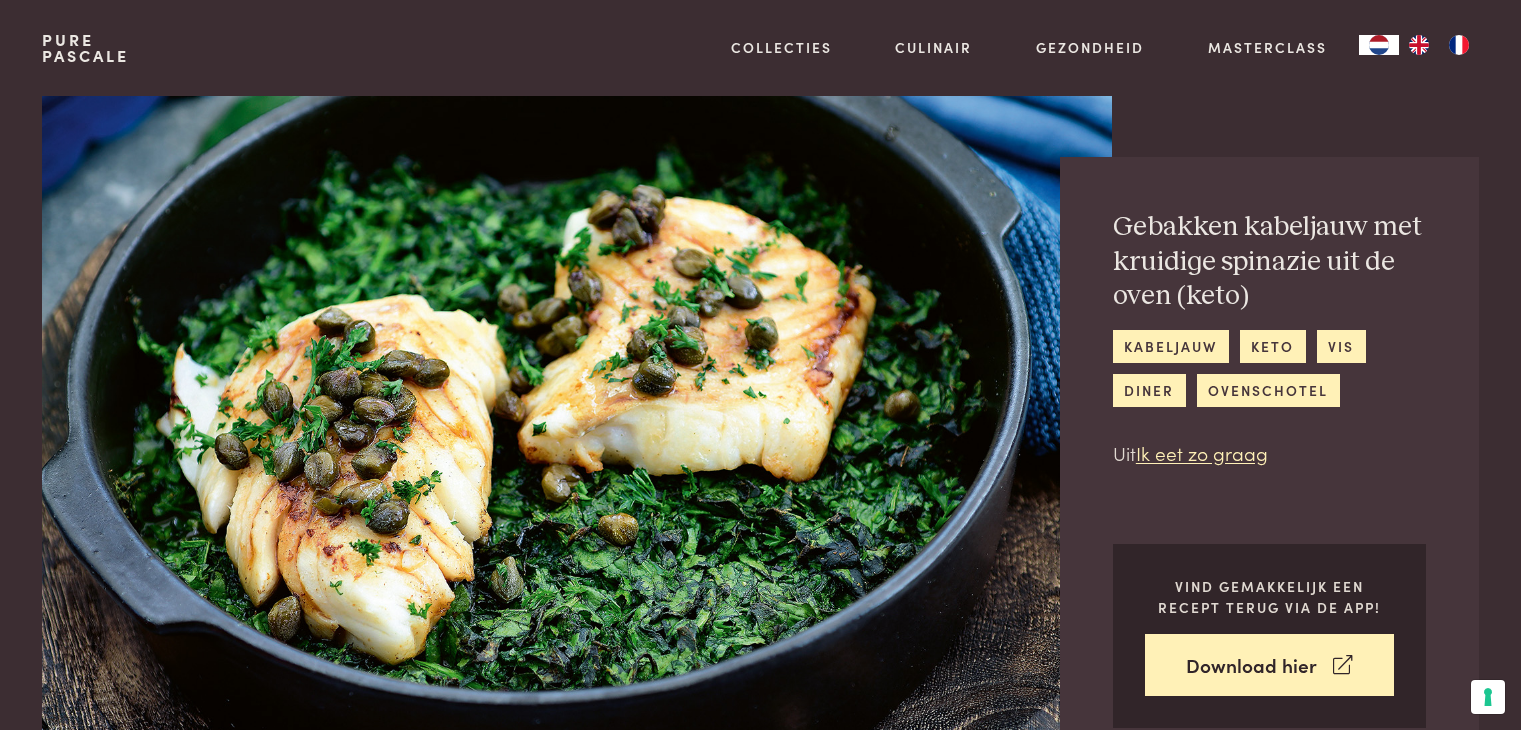 scroll, scrollTop: 0, scrollLeft: 0, axis: both 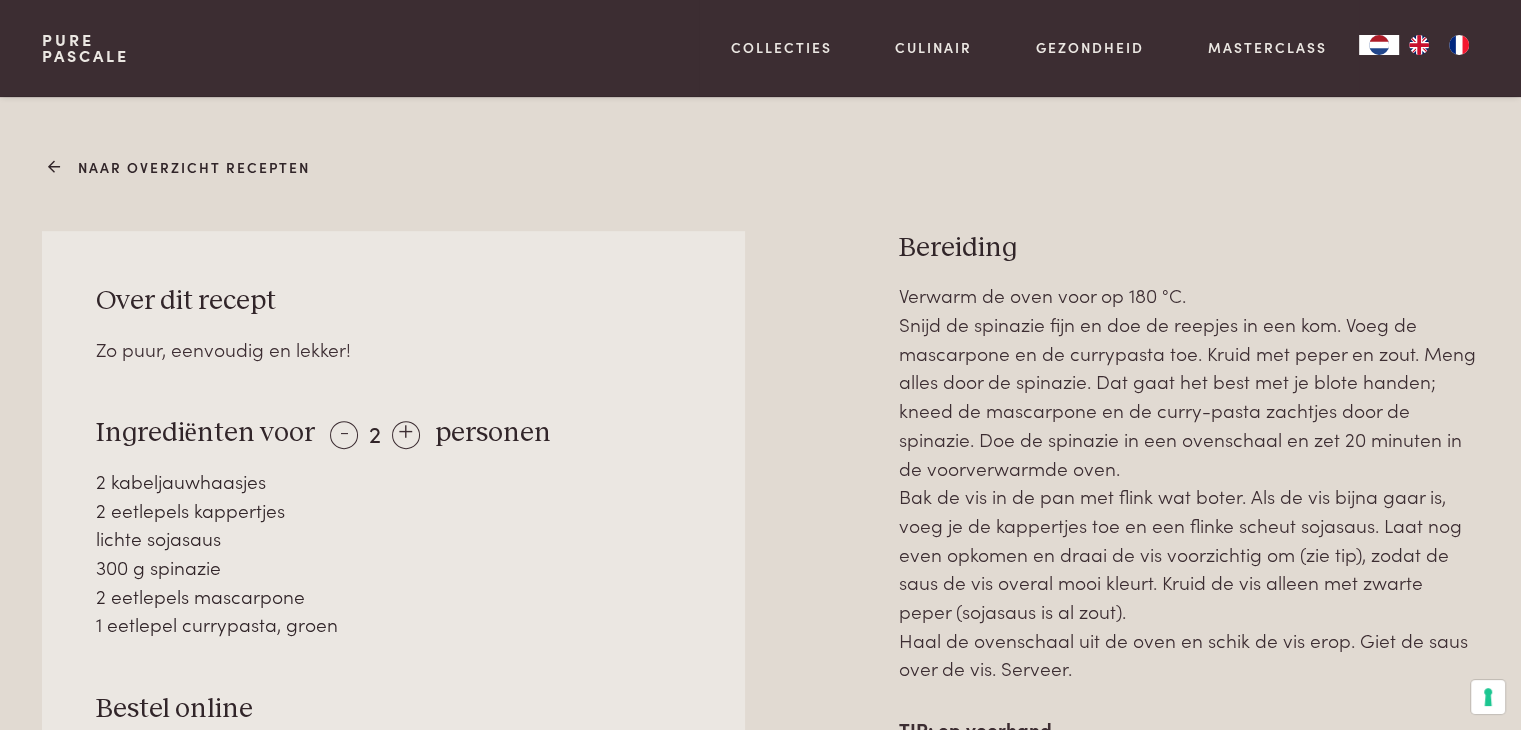 click at bounding box center [55, 167] 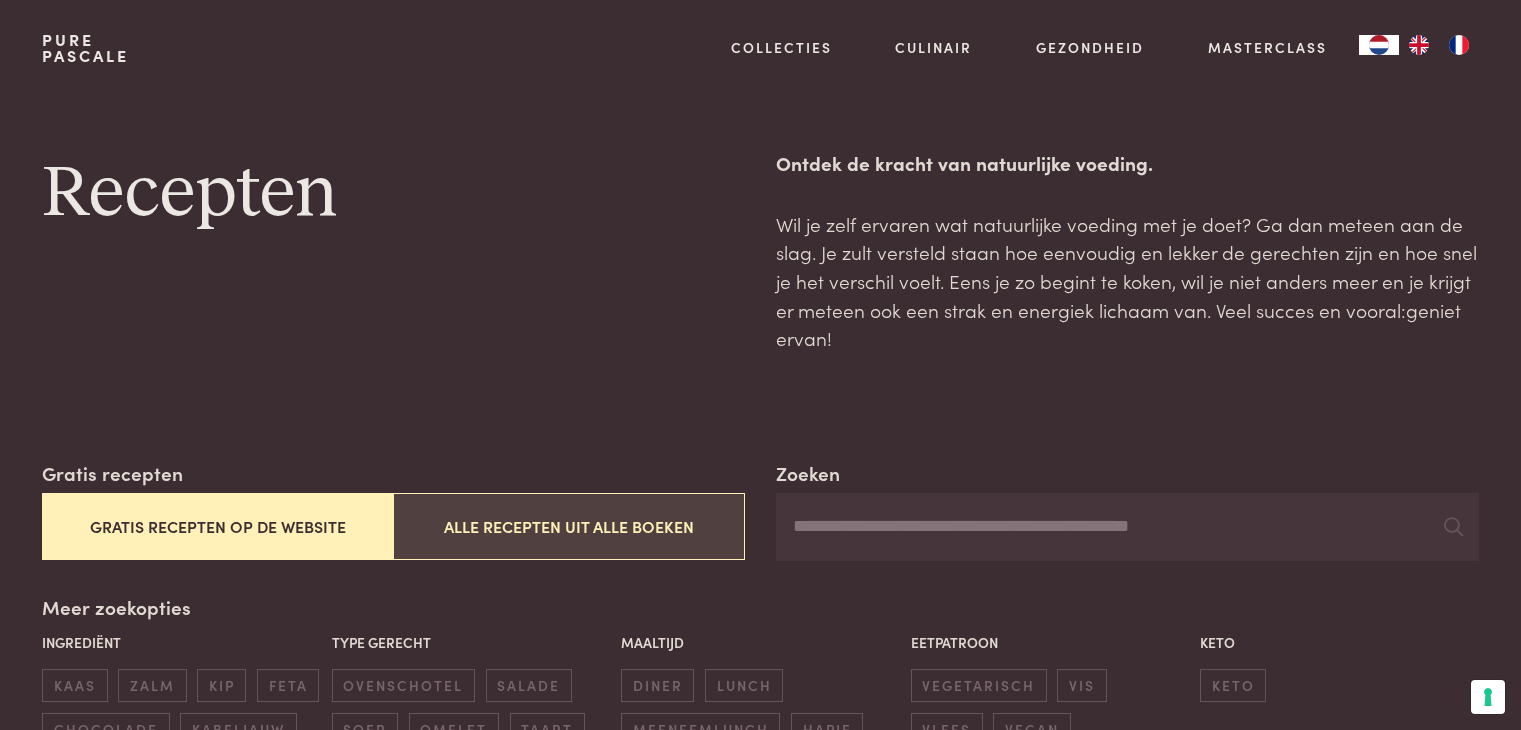 scroll, scrollTop: 0, scrollLeft: 0, axis: both 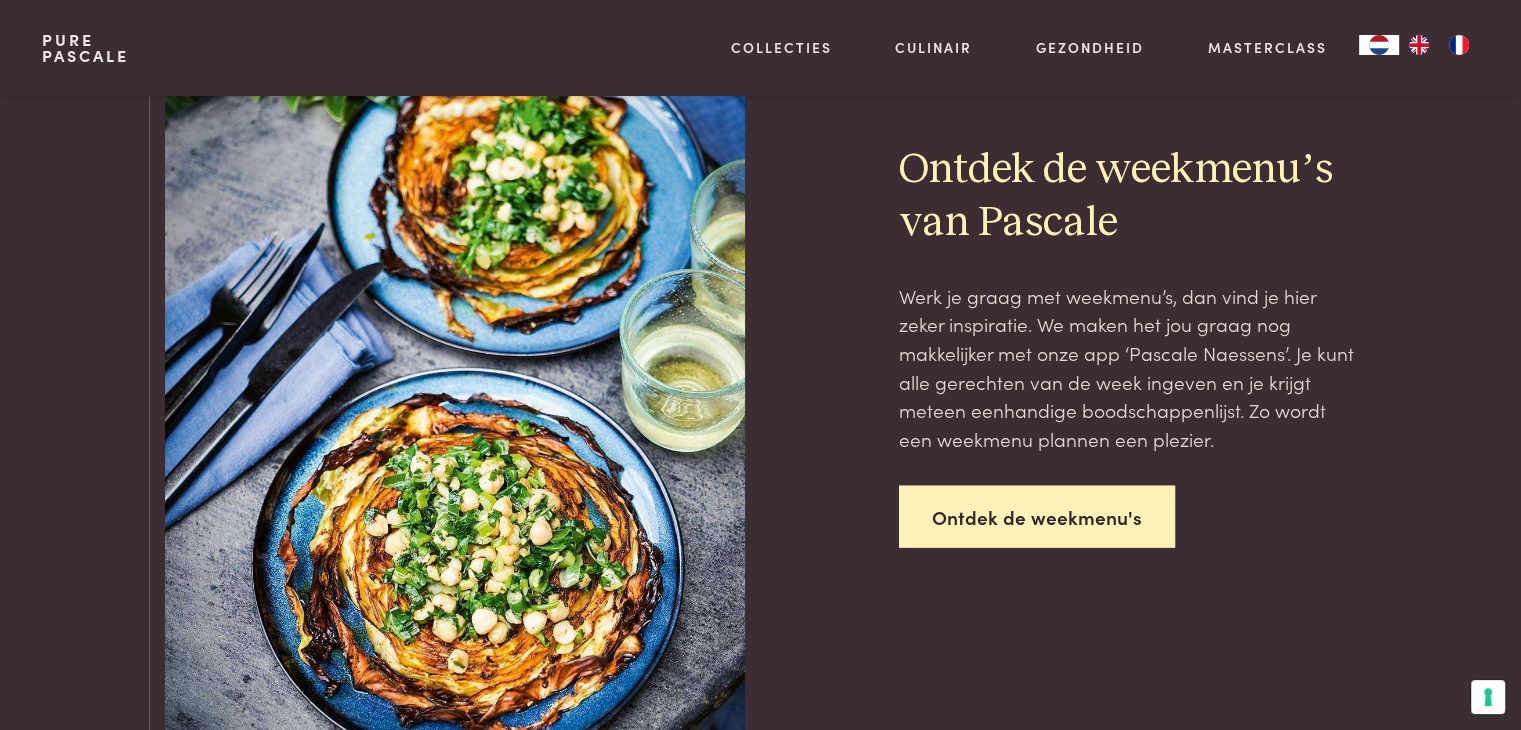 click on "Ontdek de weekmenu's" at bounding box center [1037, 517] 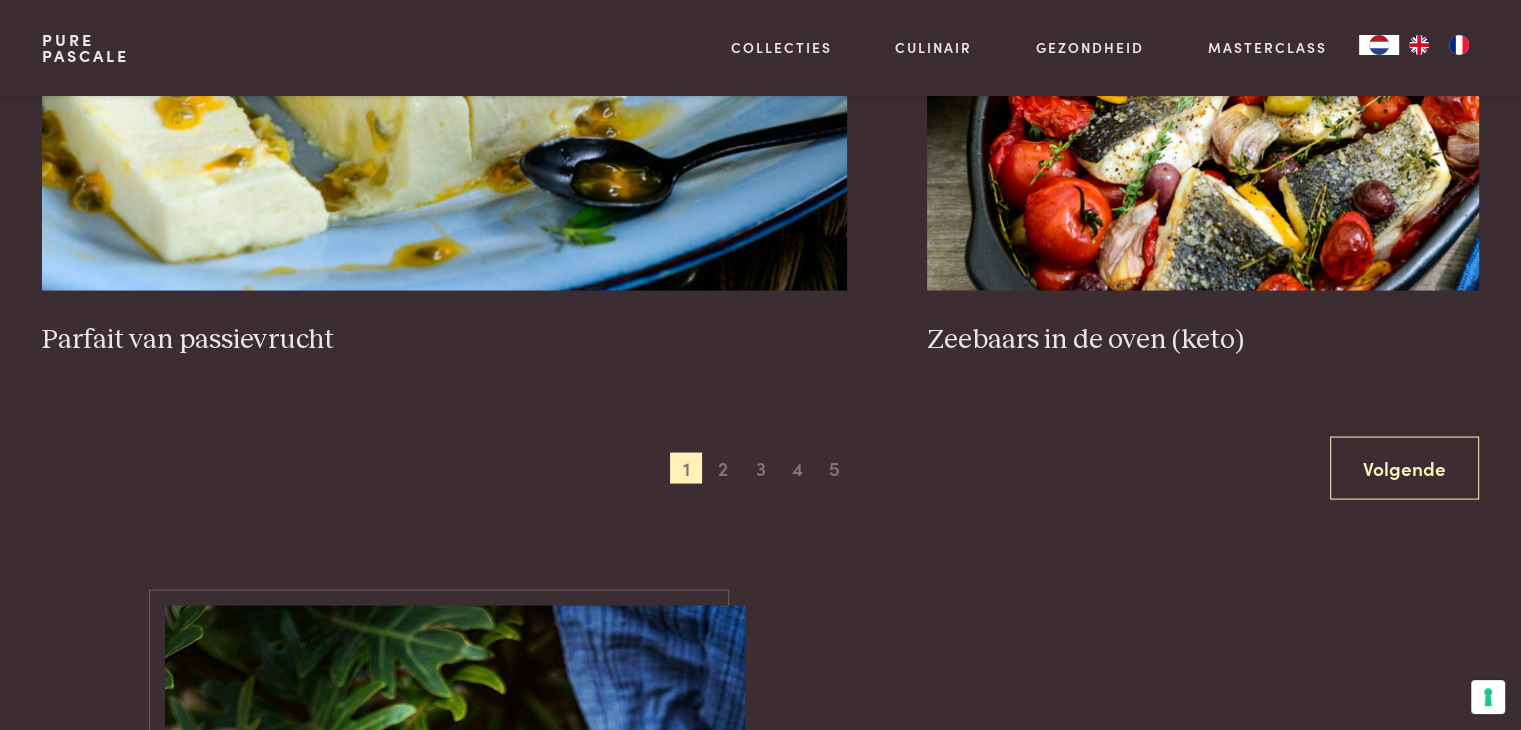 scroll, scrollTop: 3600, scrollLeft: 0, axis: vertical 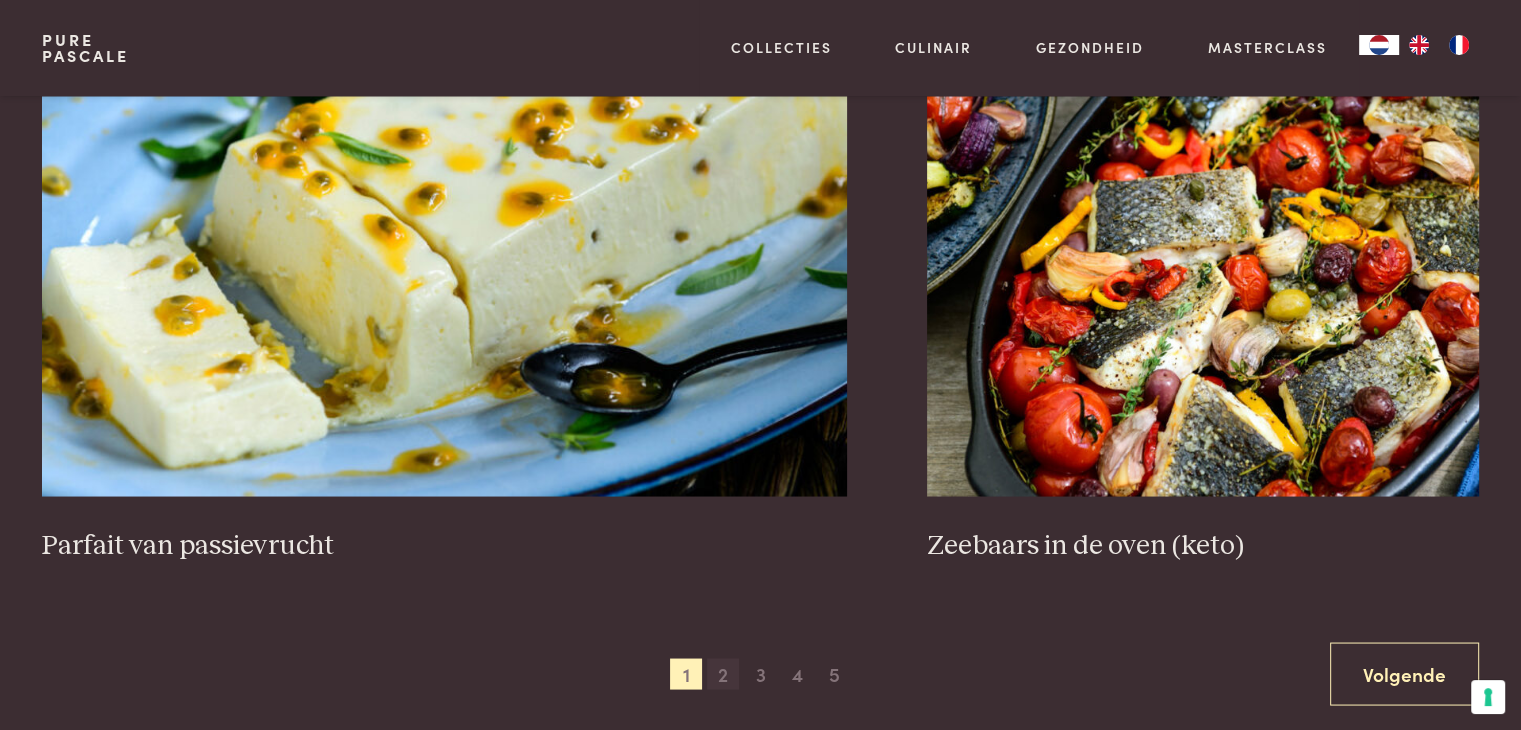 click on "2" at bounding box center [723, 674] 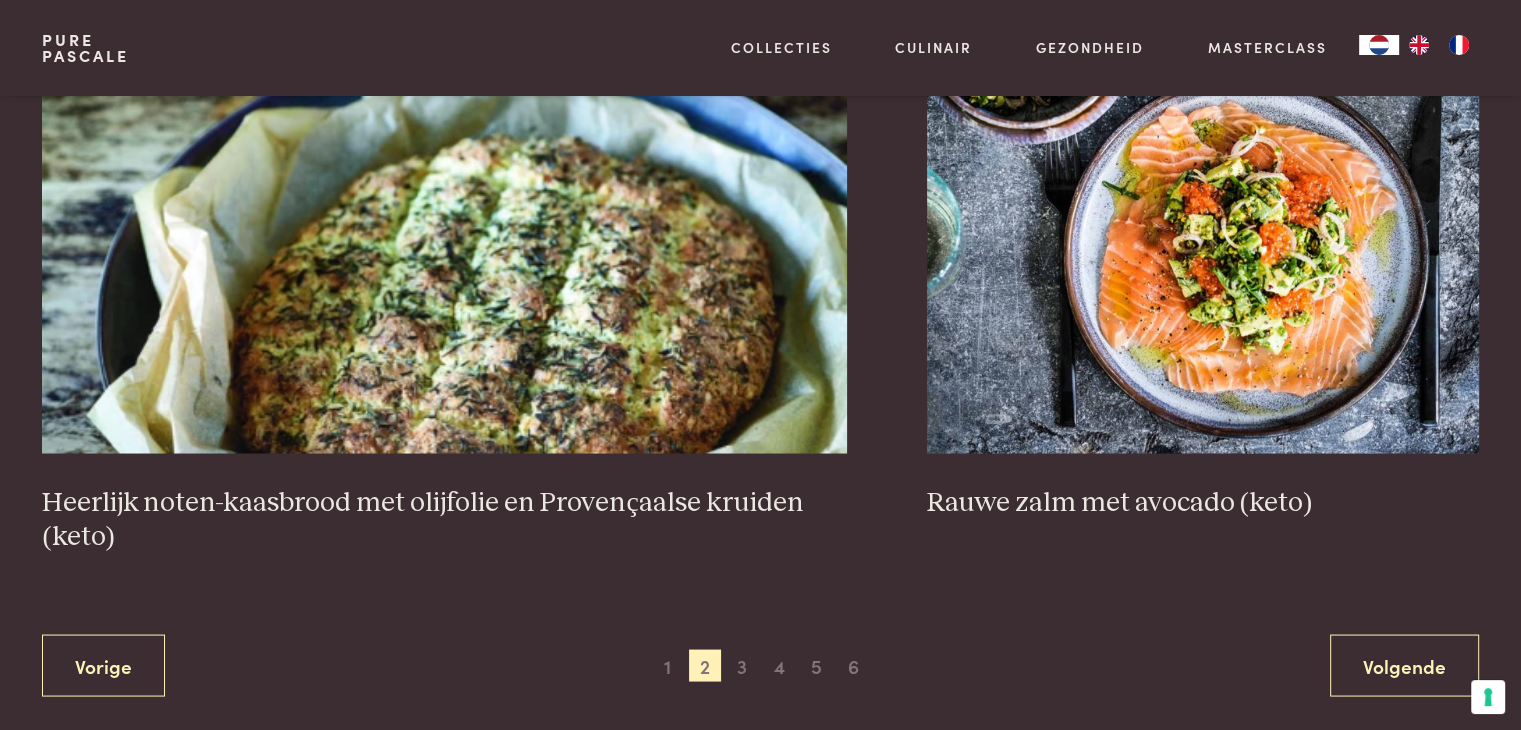 scroll, scrollTop: 3859, scrollLeft: 0, axis: vertical 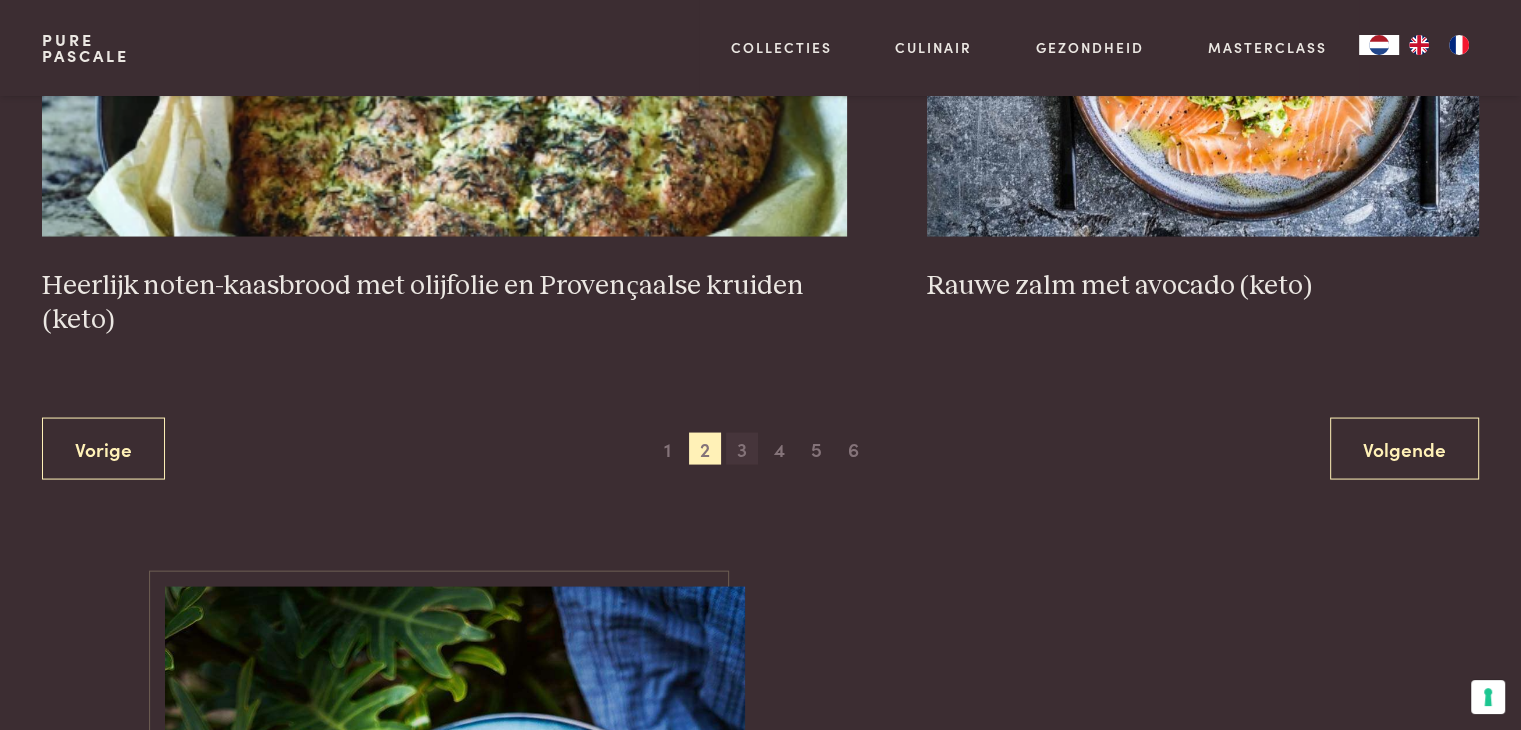 click on "3" at bounding box center [742, 449] 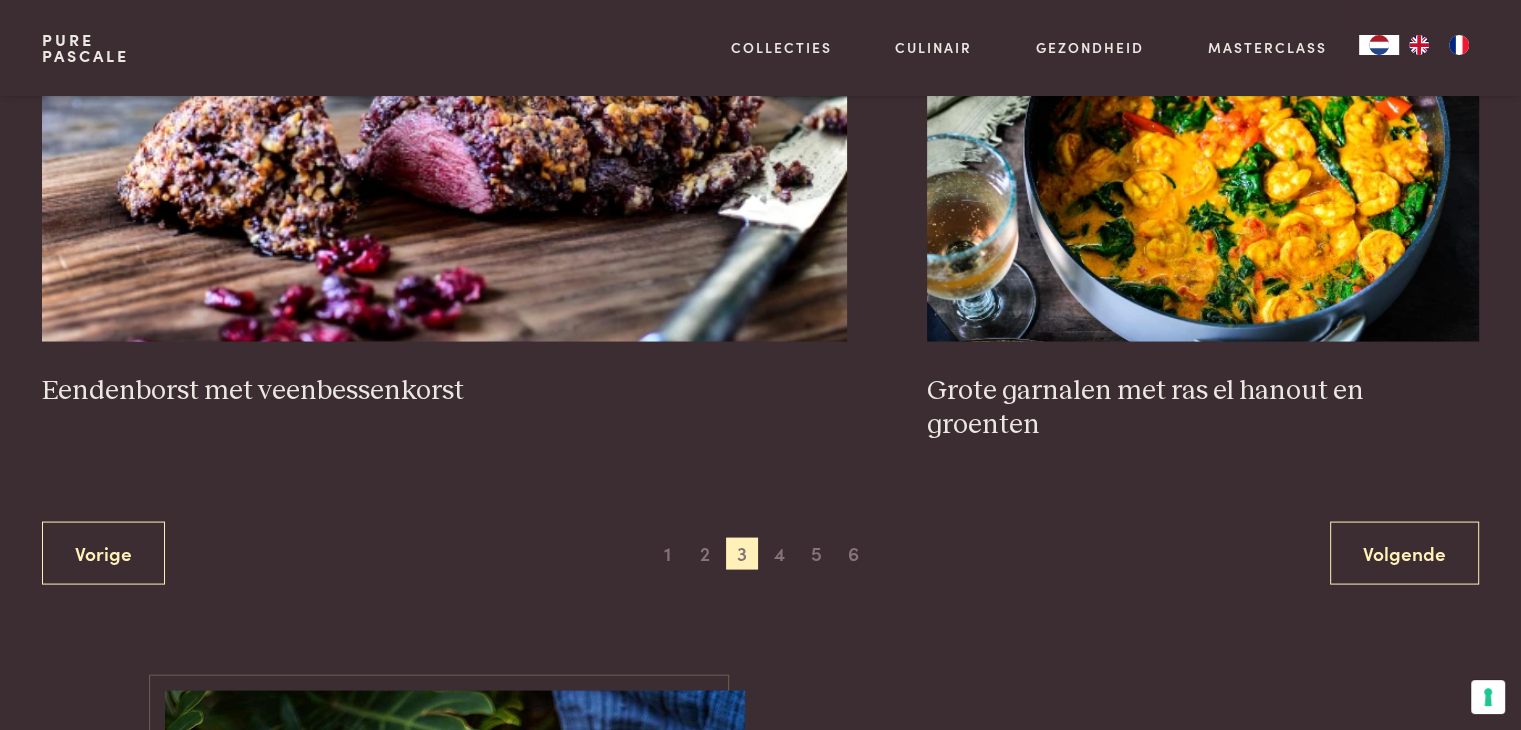 scroll, scrollTop: 3859, scrollLeft: 0, axis: vertical 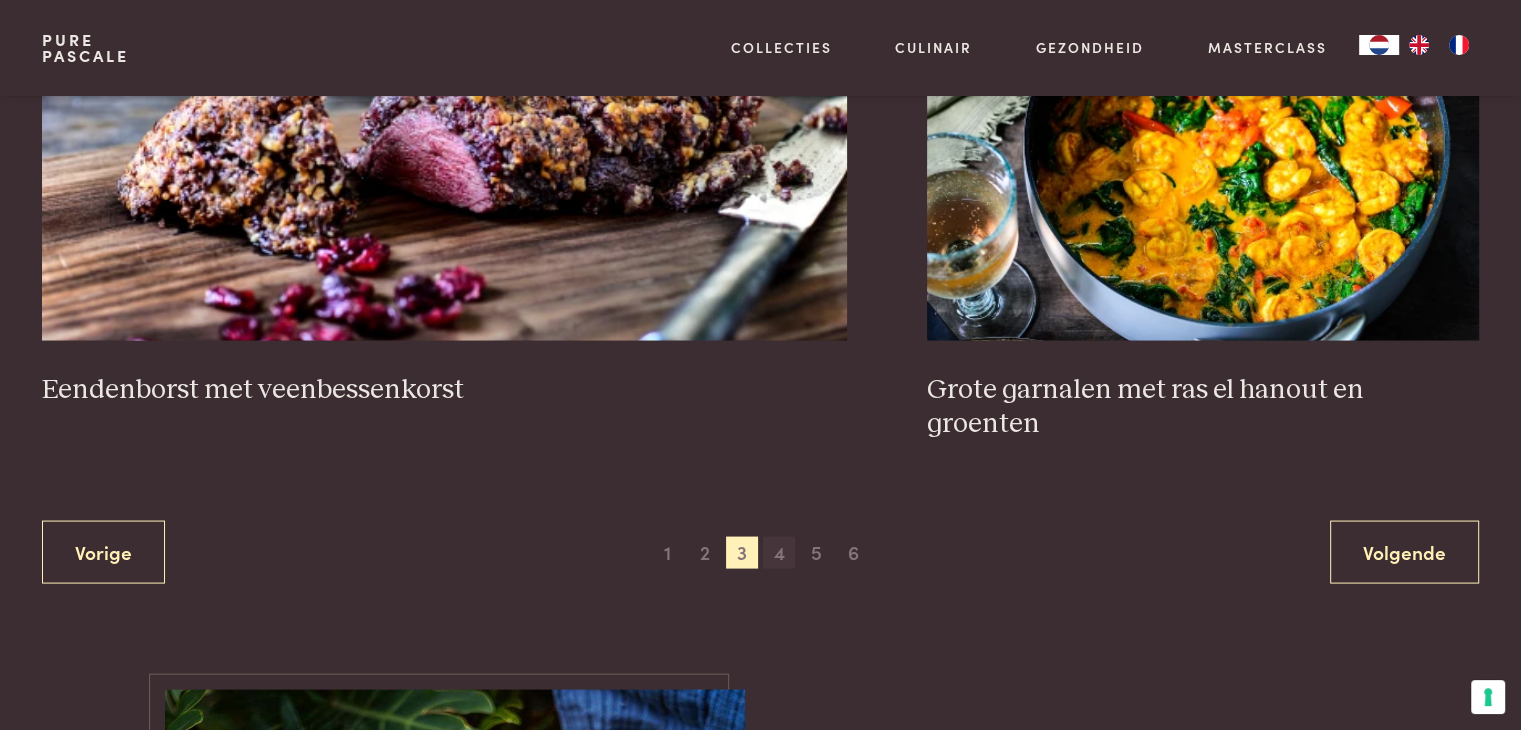 click on "4" at bounding box center [779, 553] 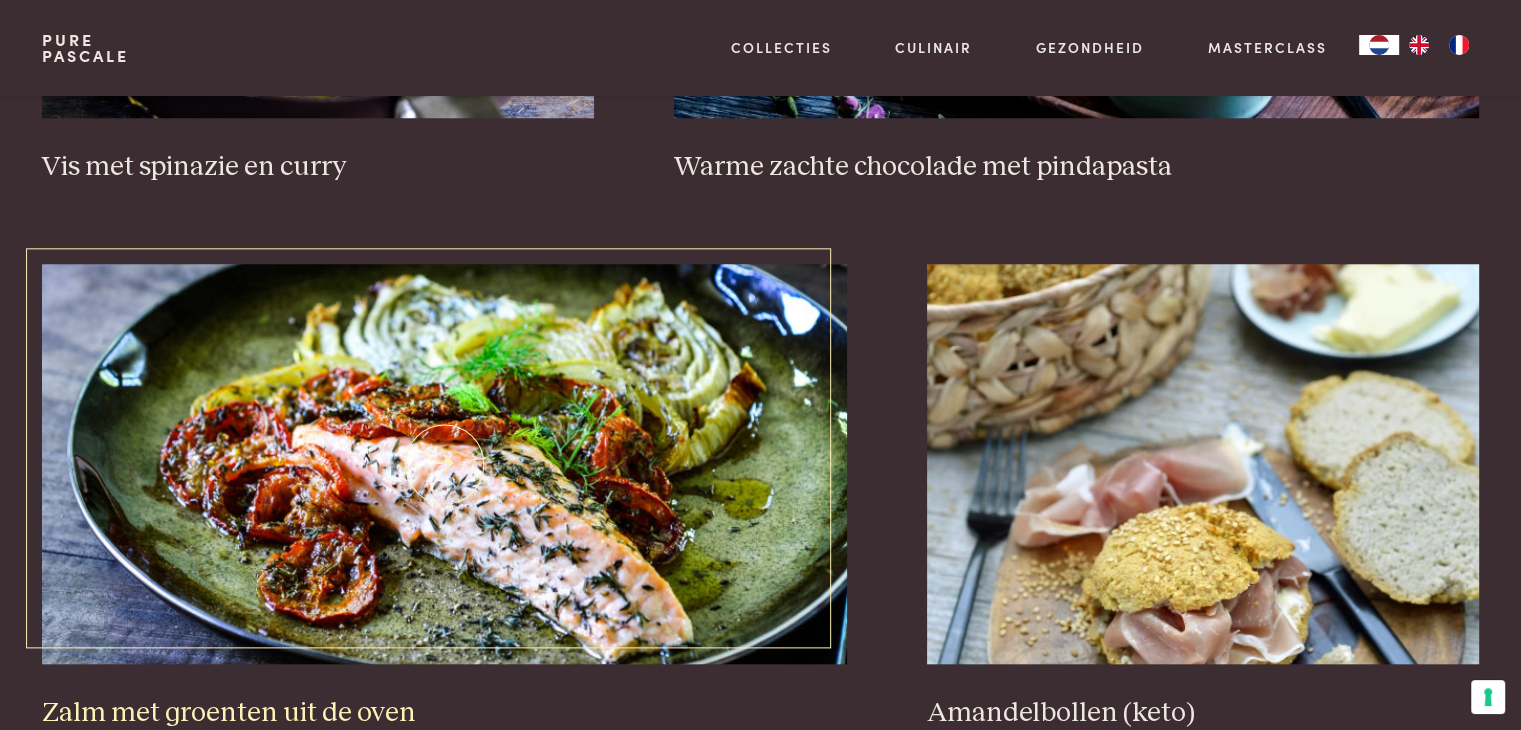 scroll, scrollTop: 1359, scrollLeft: 0, axis: vertical 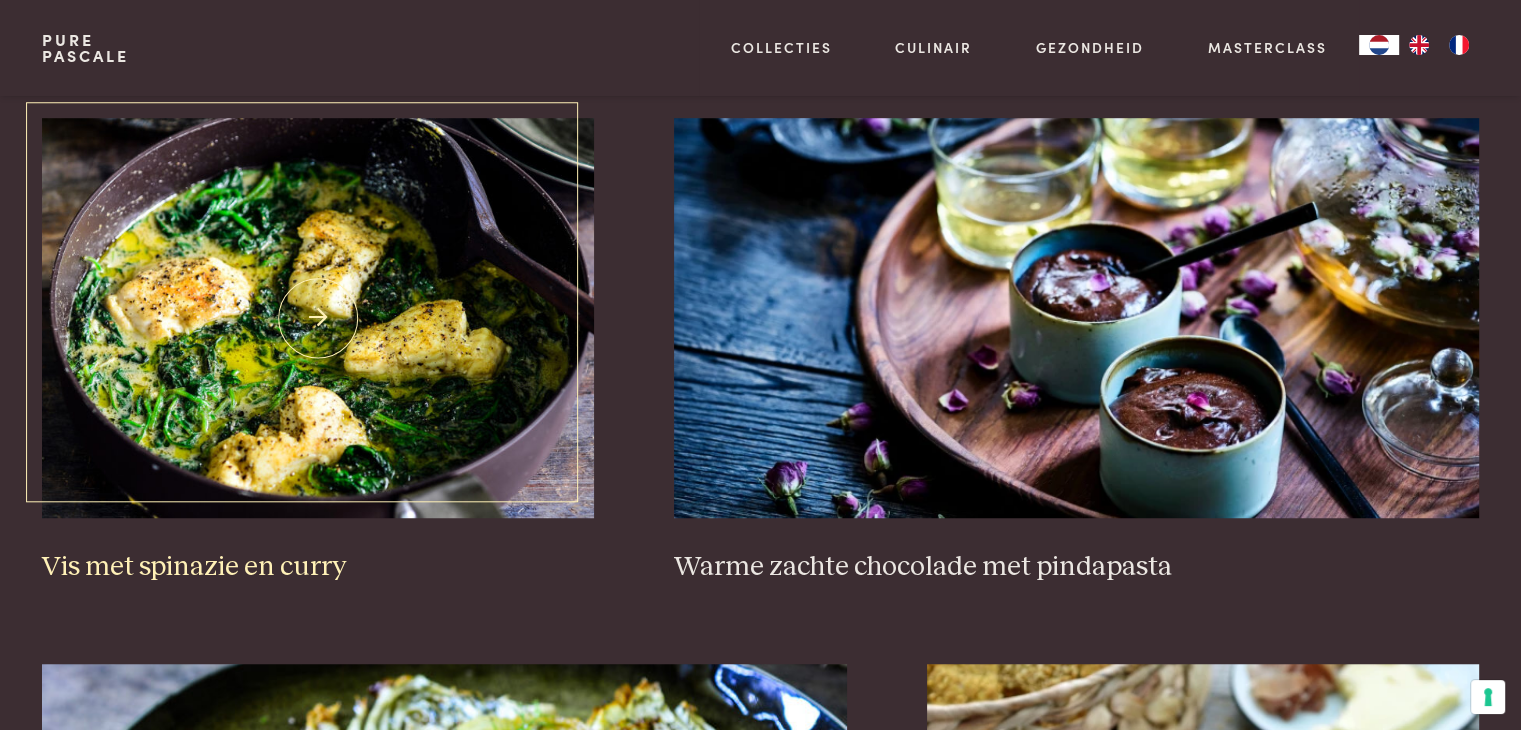 click at bounding box center (318, 318) 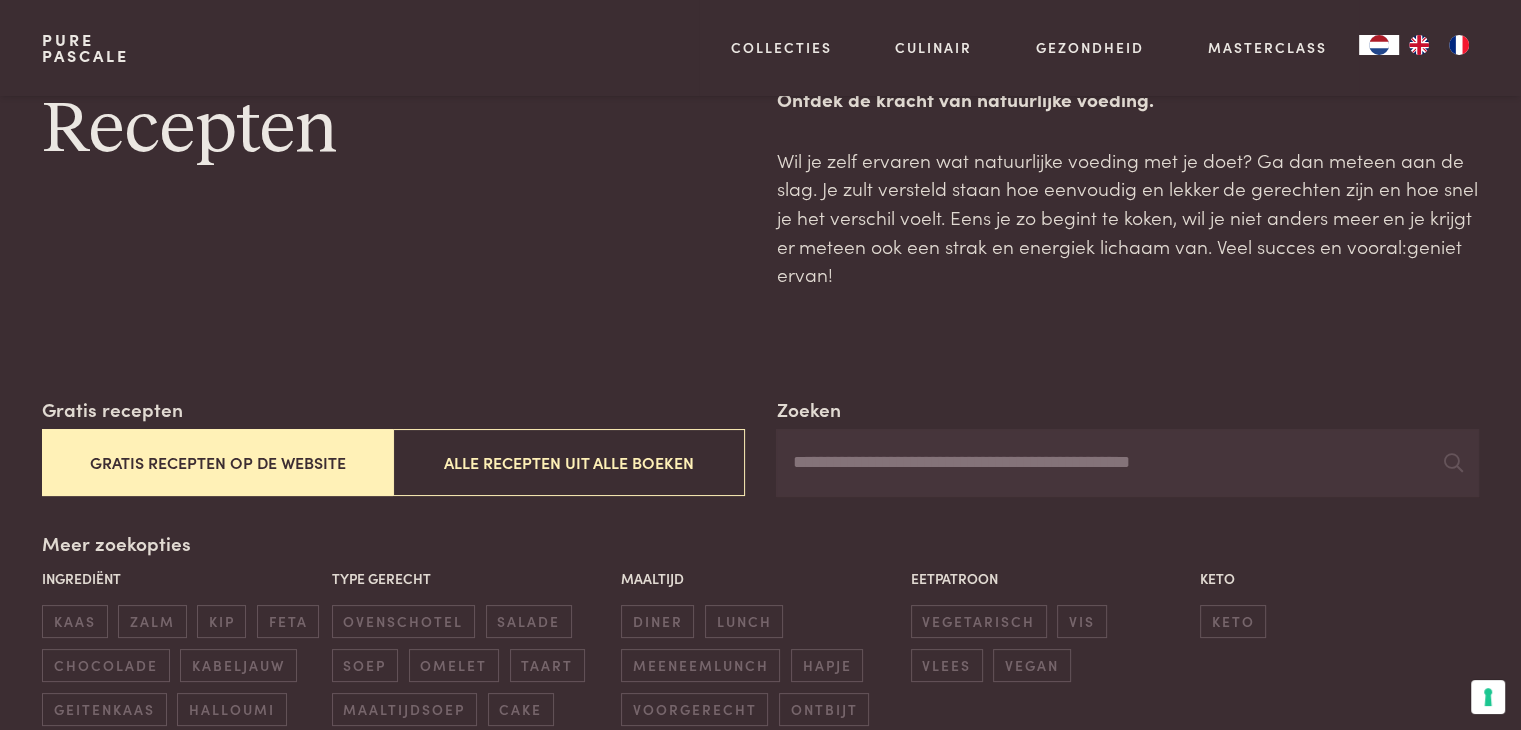 scroll, scrollTop: 459, scrollLeft: 0, axis: vertical 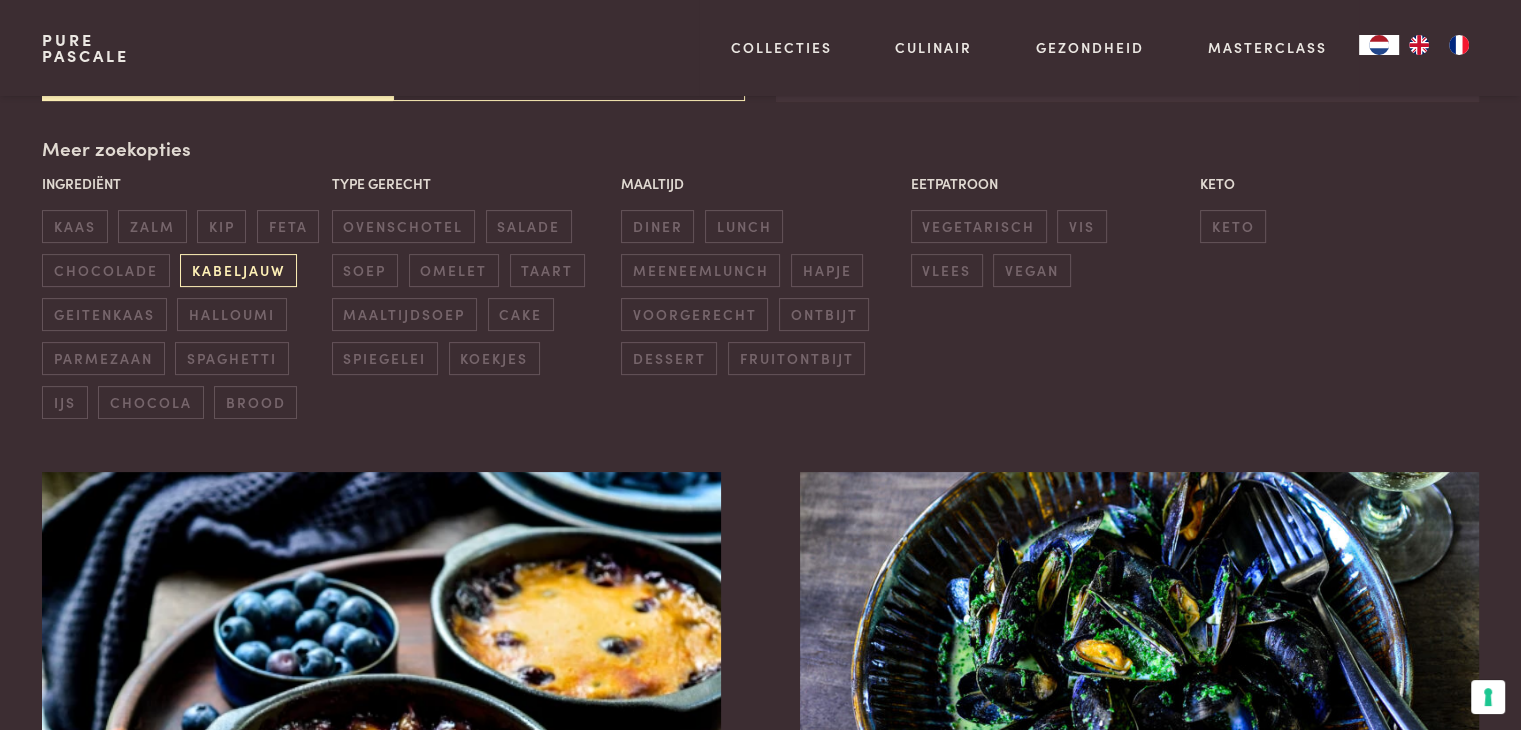 click on "kabeljauw" at bounding box center [238, 270] 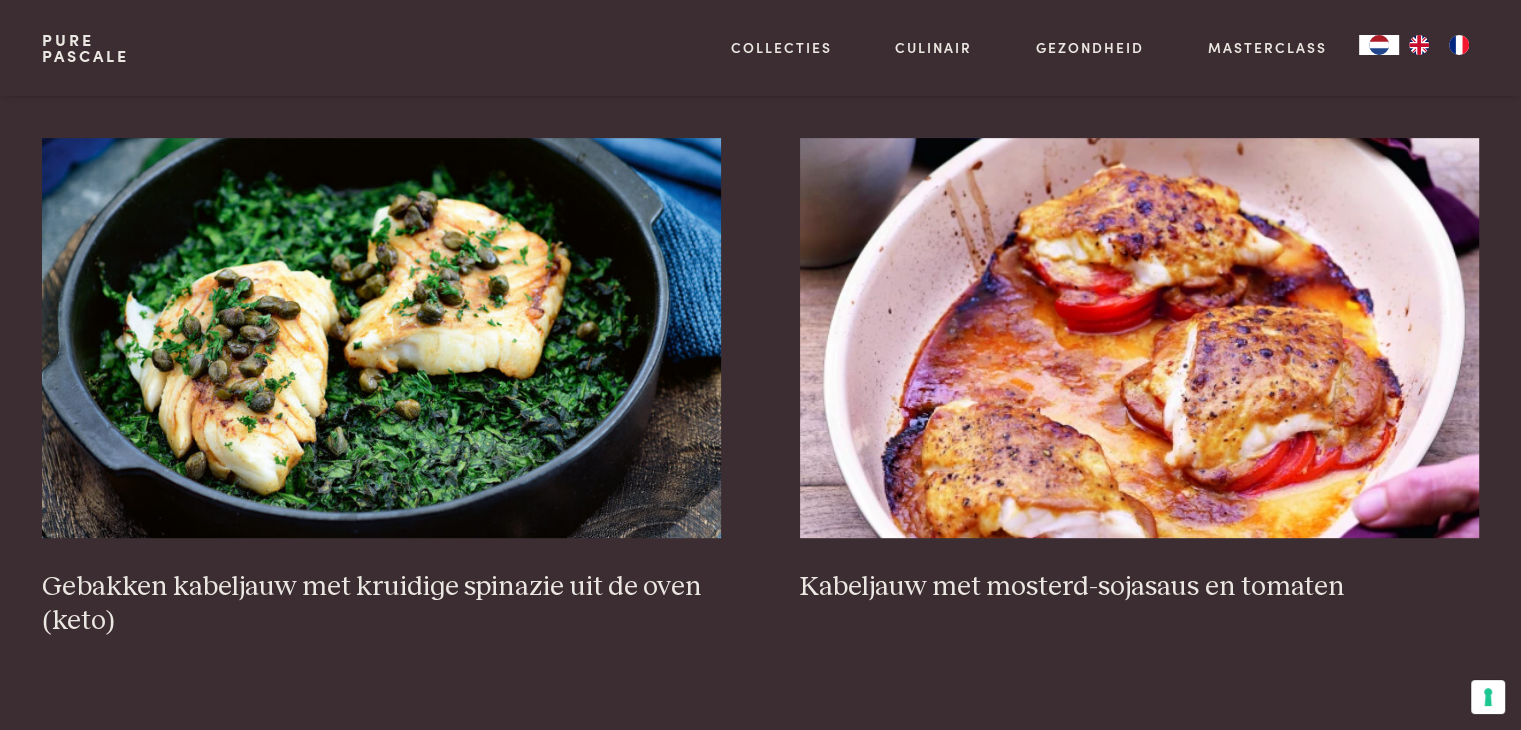 scroll, scrollTop: 759, scrollLeft: 0, axis: vertical 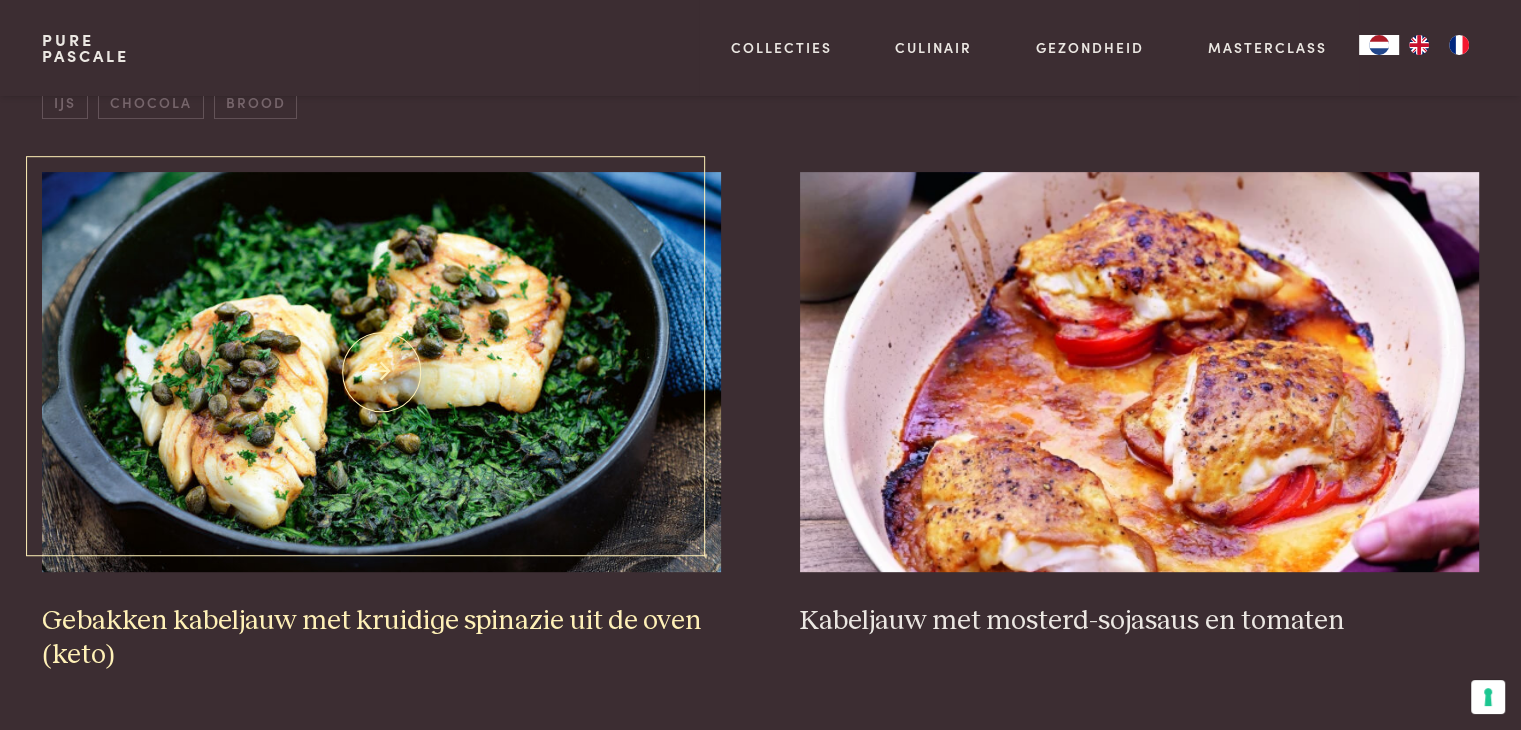 click at bounding box center (381, 372) 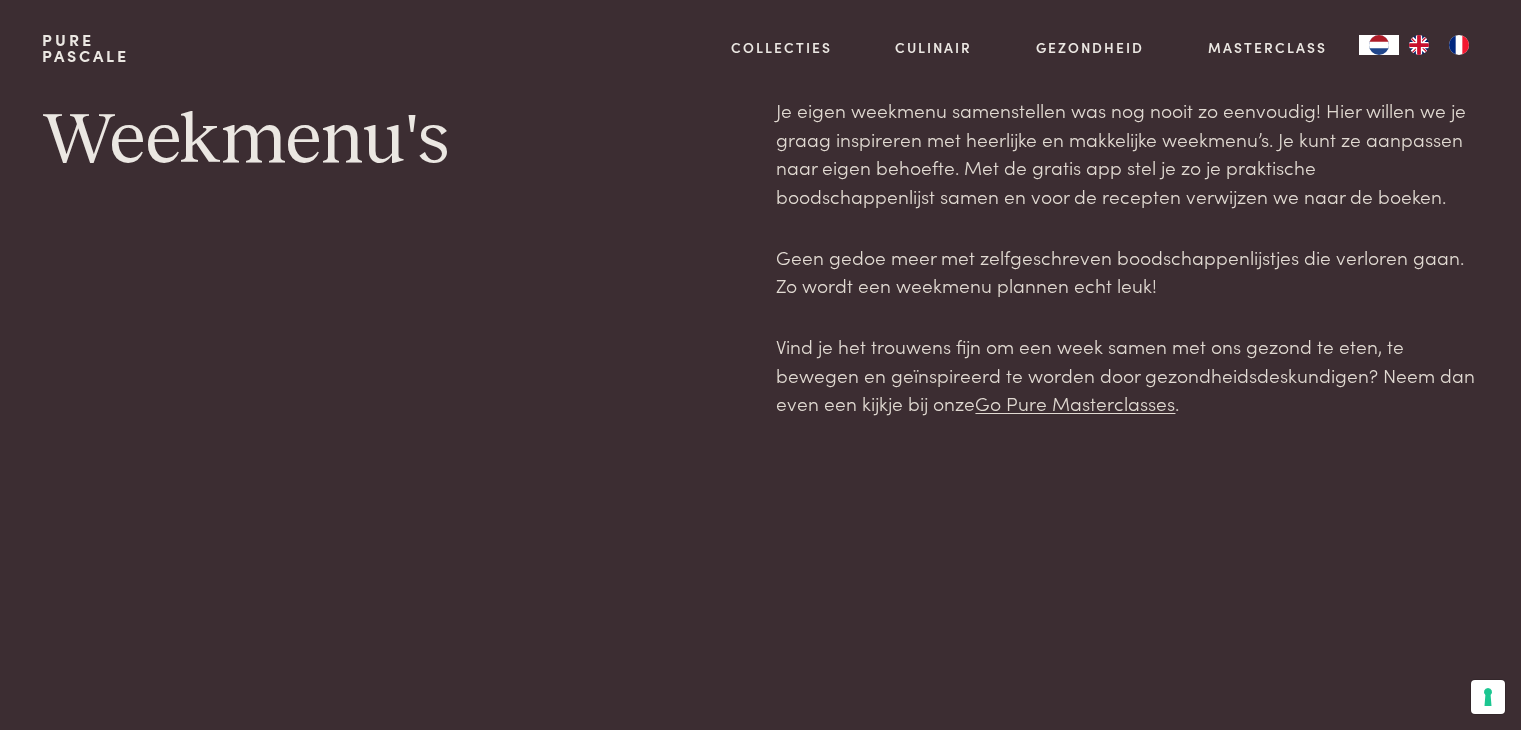 scroll, scrollTop: 0, scrollLeft: 0, axis: both 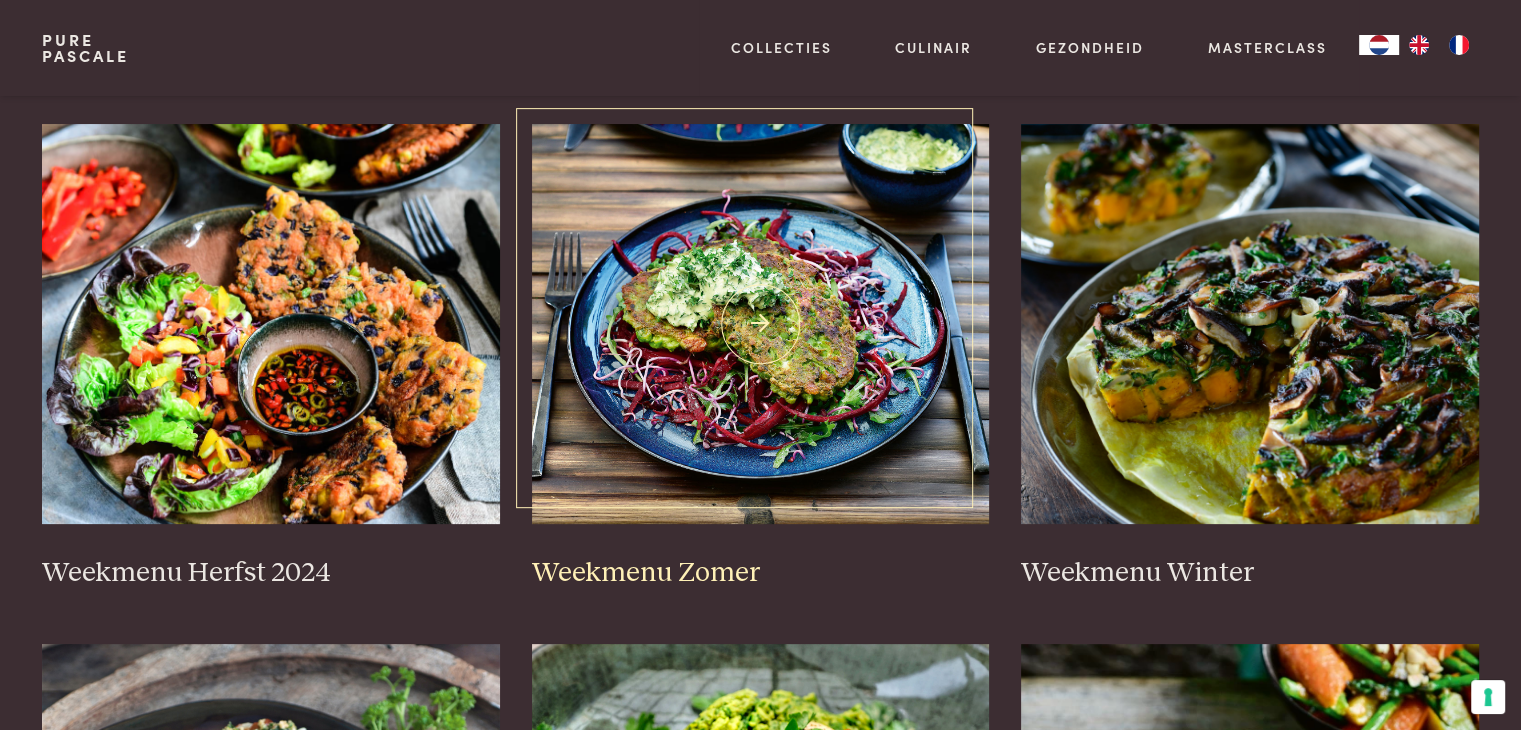 click at bounding box center [761, 324] 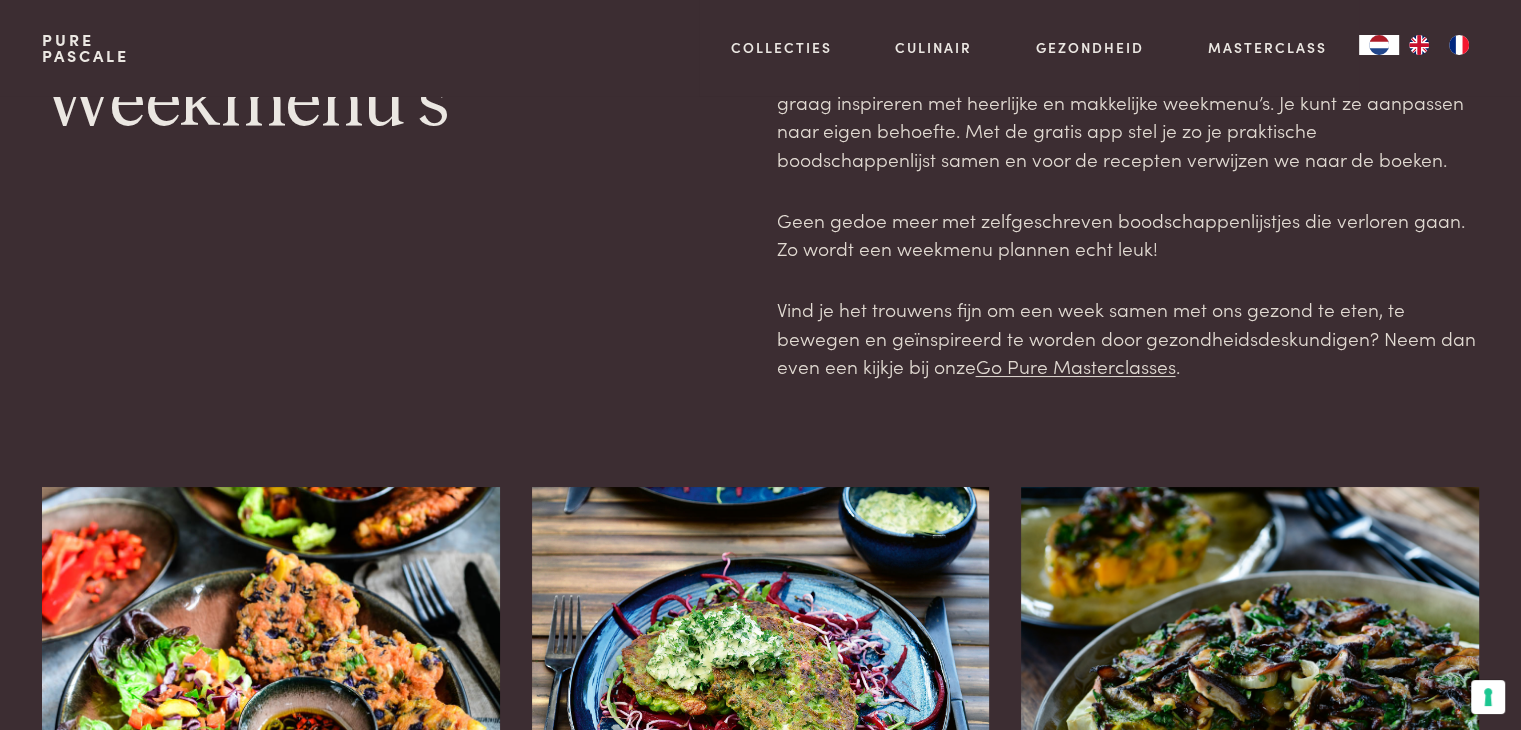 scroll, scrollTop: 0, scrollLeft: 0, axis: both 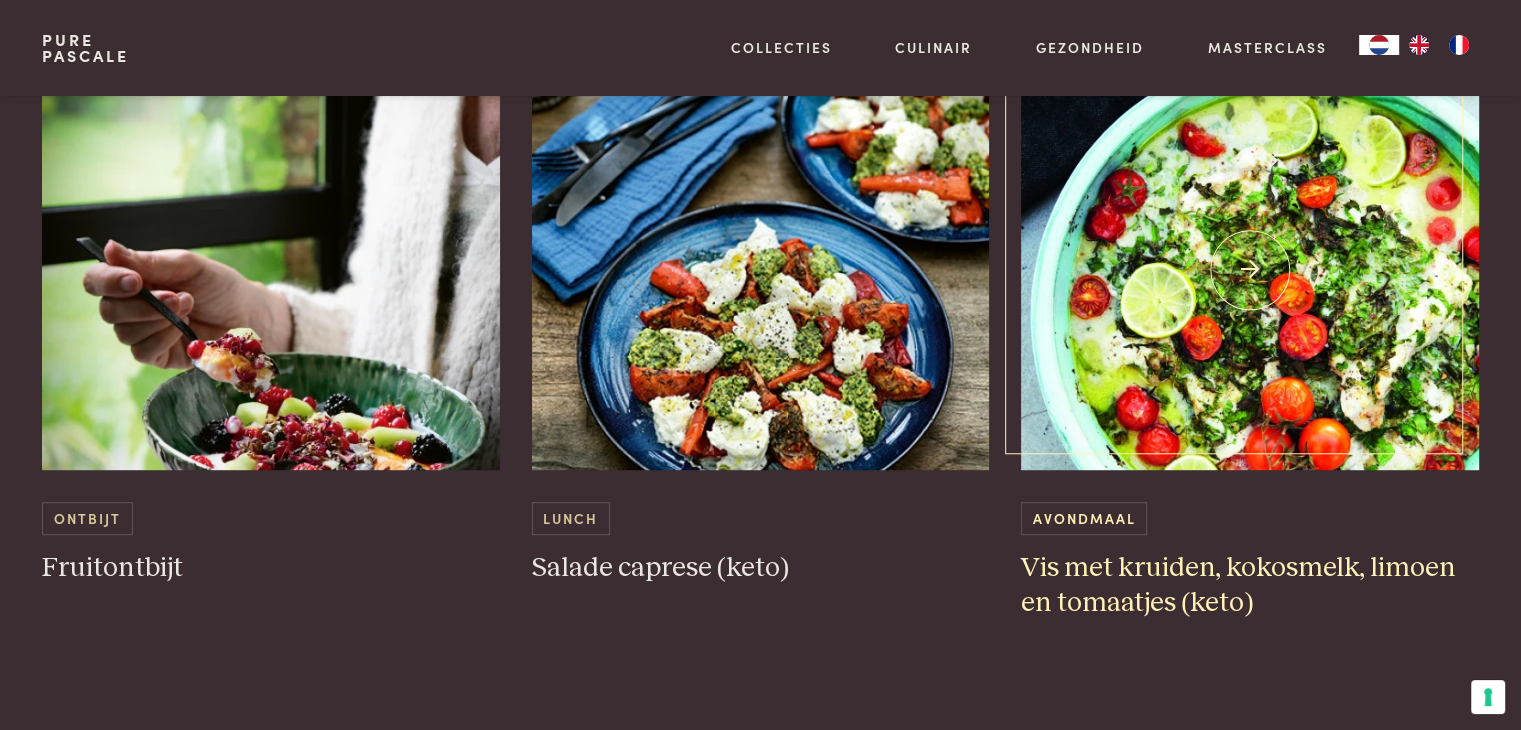 click at bounding box center [1250, 270] 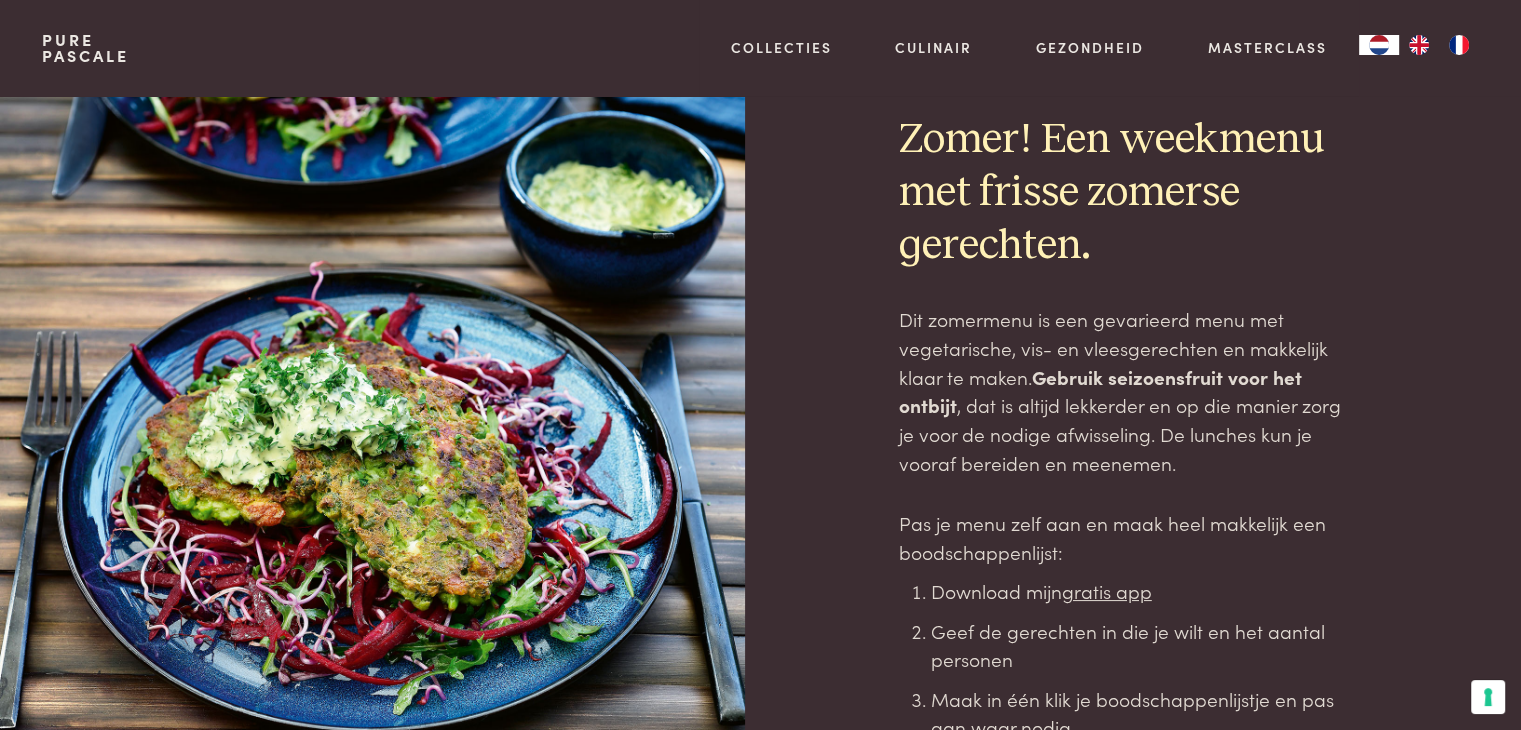 scroll, scrollTop: 0, scrollLeft: 0, axis: both 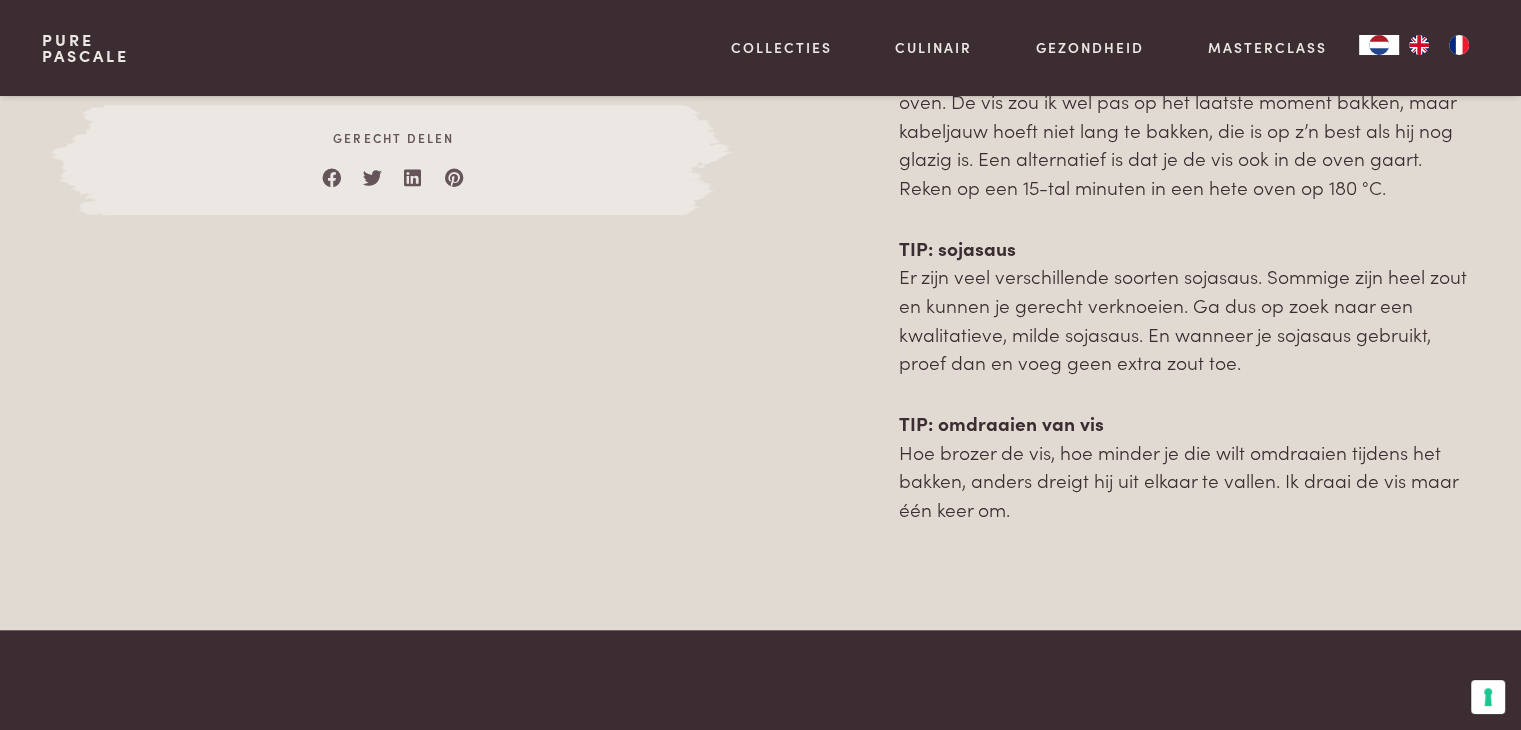 drag, startPoint x: 901, startPoint y: 341, endPoint x: 1095, endPoint y: 553, distance: 287.36737 